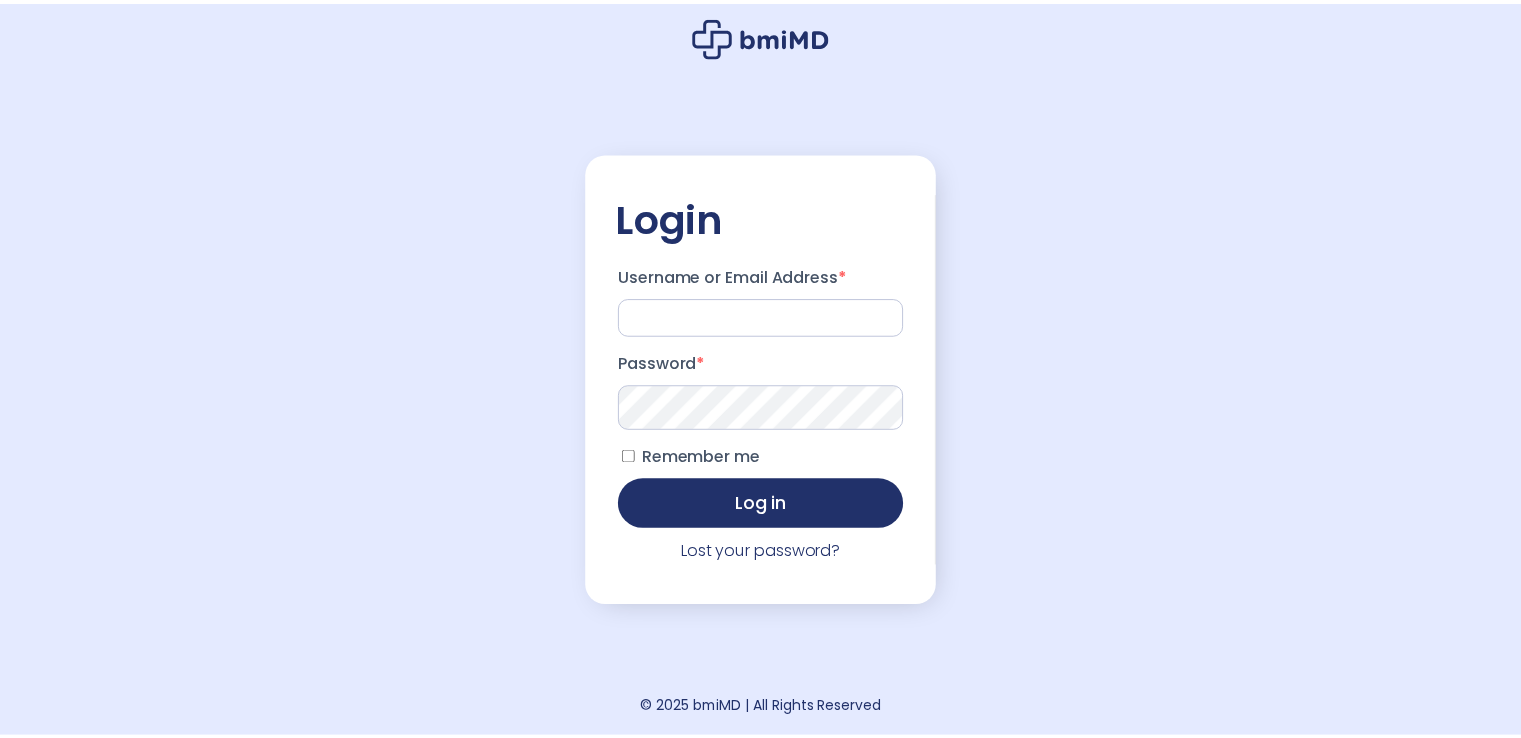 scroll, scrollTop: 0, scrollLeft: 0, axis: both 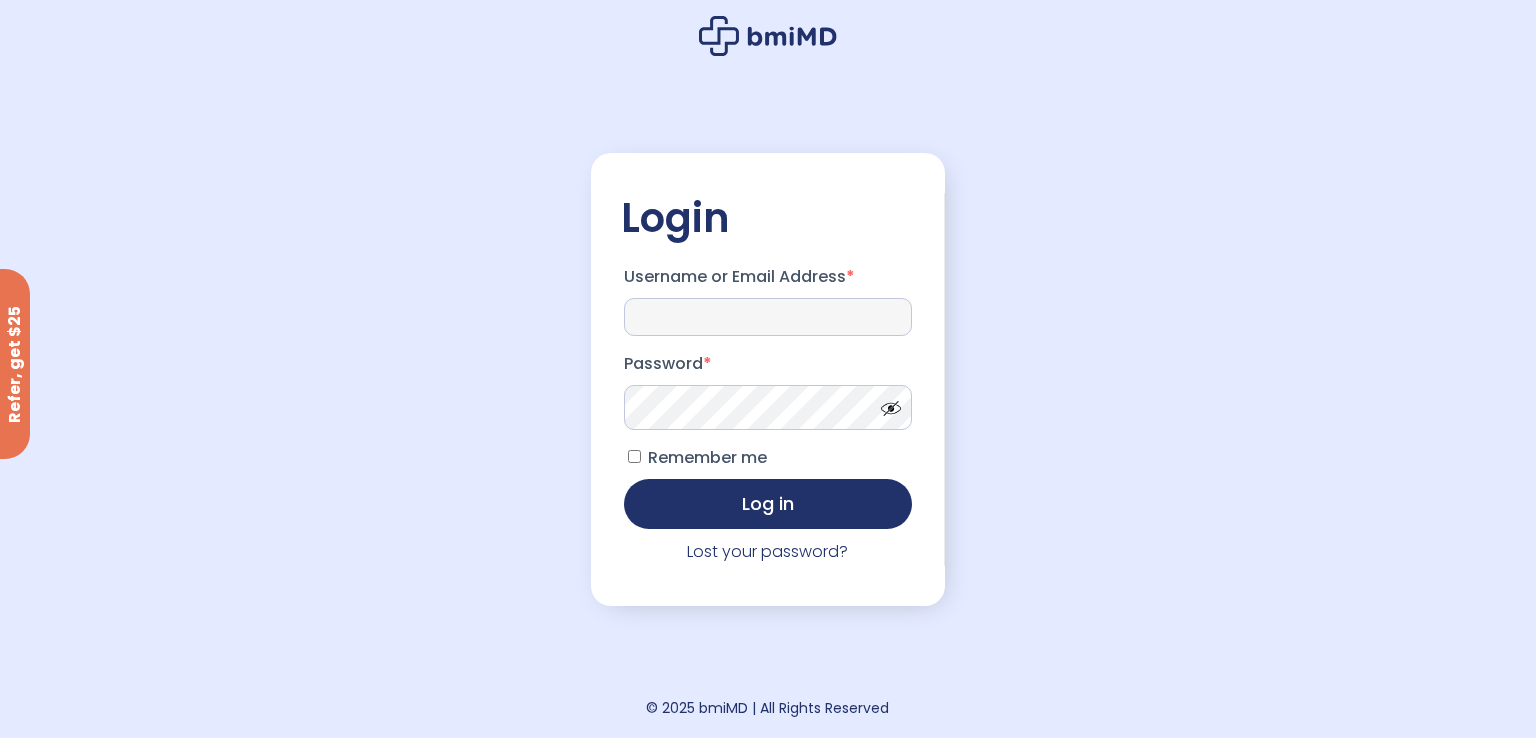 click on "Username or Email Address  *" at bounding box center (768, 317) 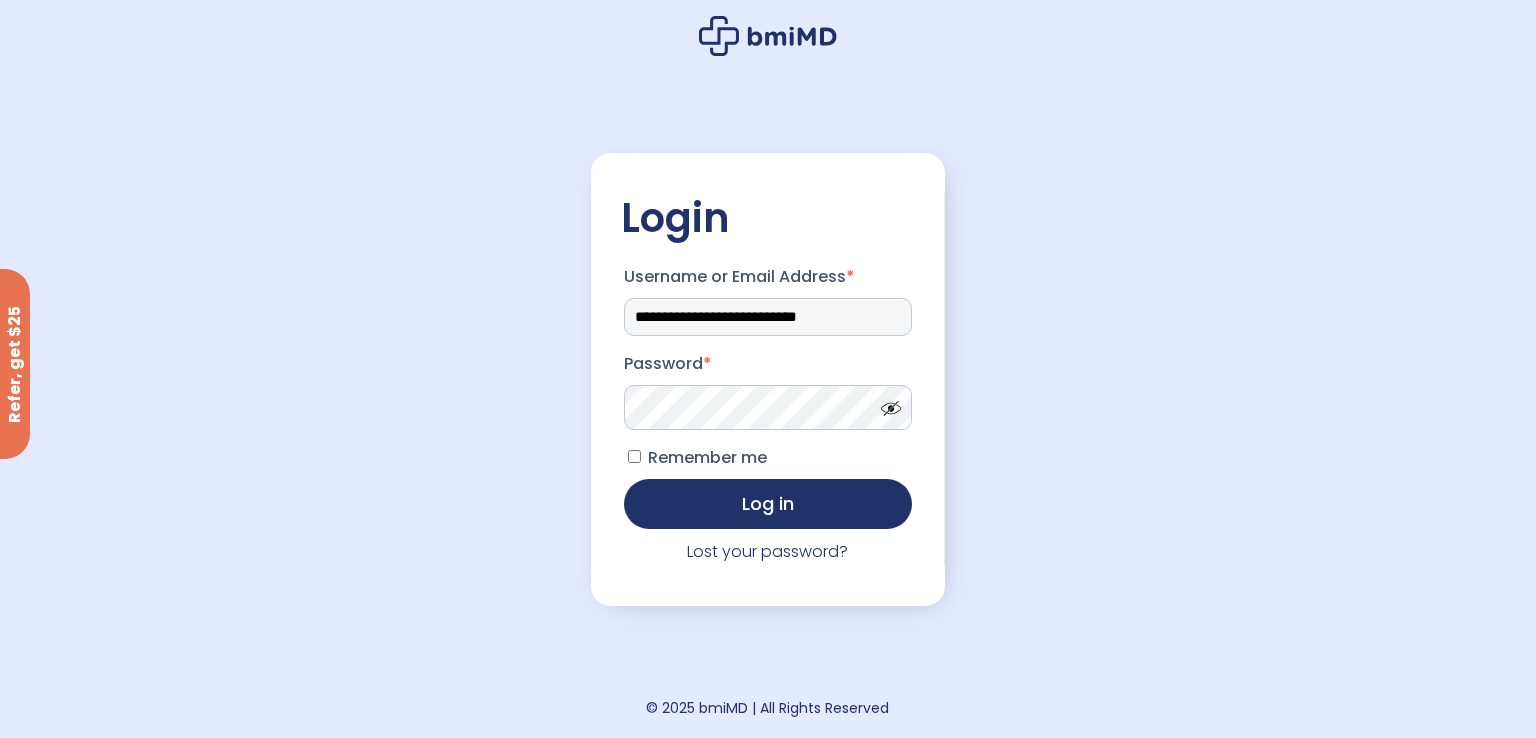 type on "**********" 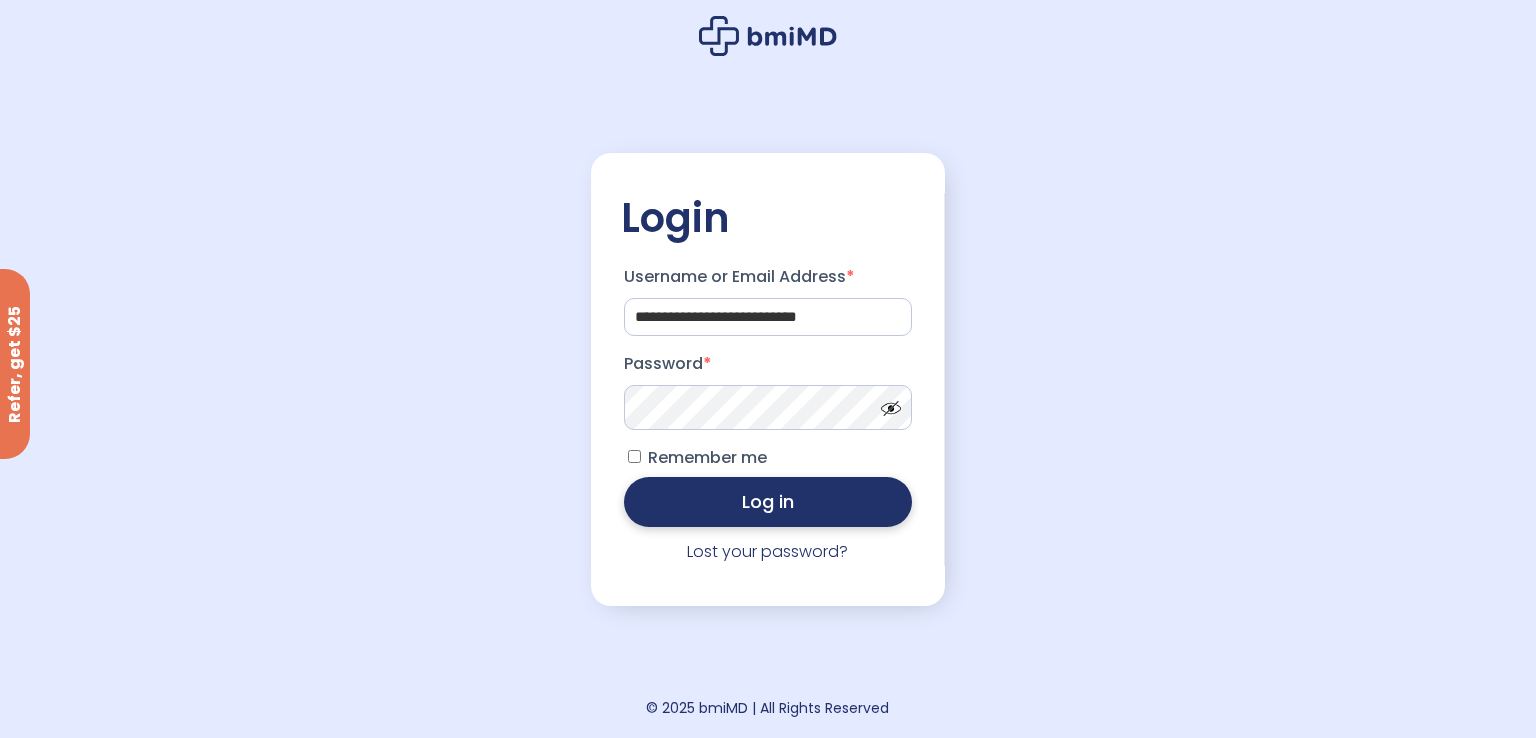 click on "Log in" at bounding box center (768, 502) 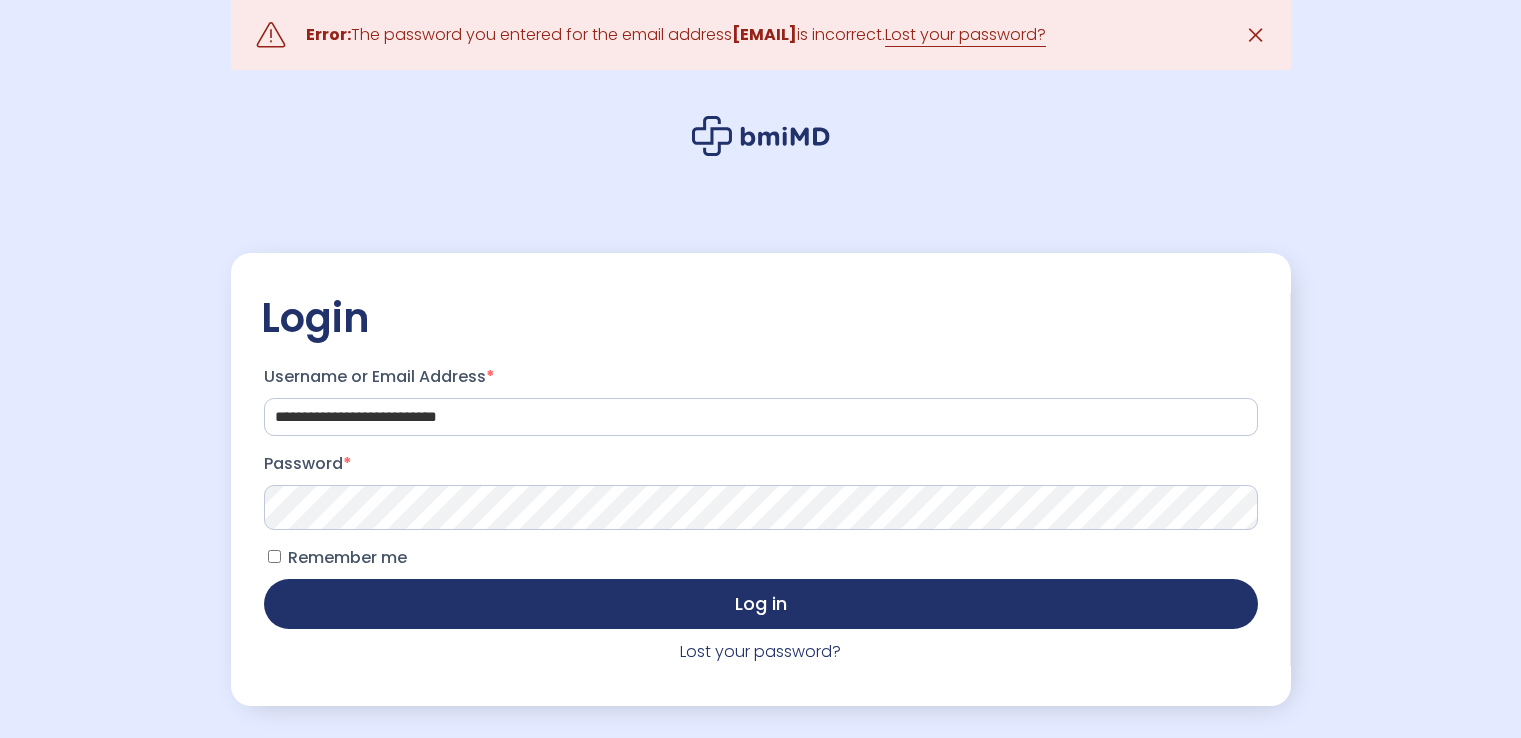 scroll, scrollTop: 0, scrollLeft: 0, axis: both 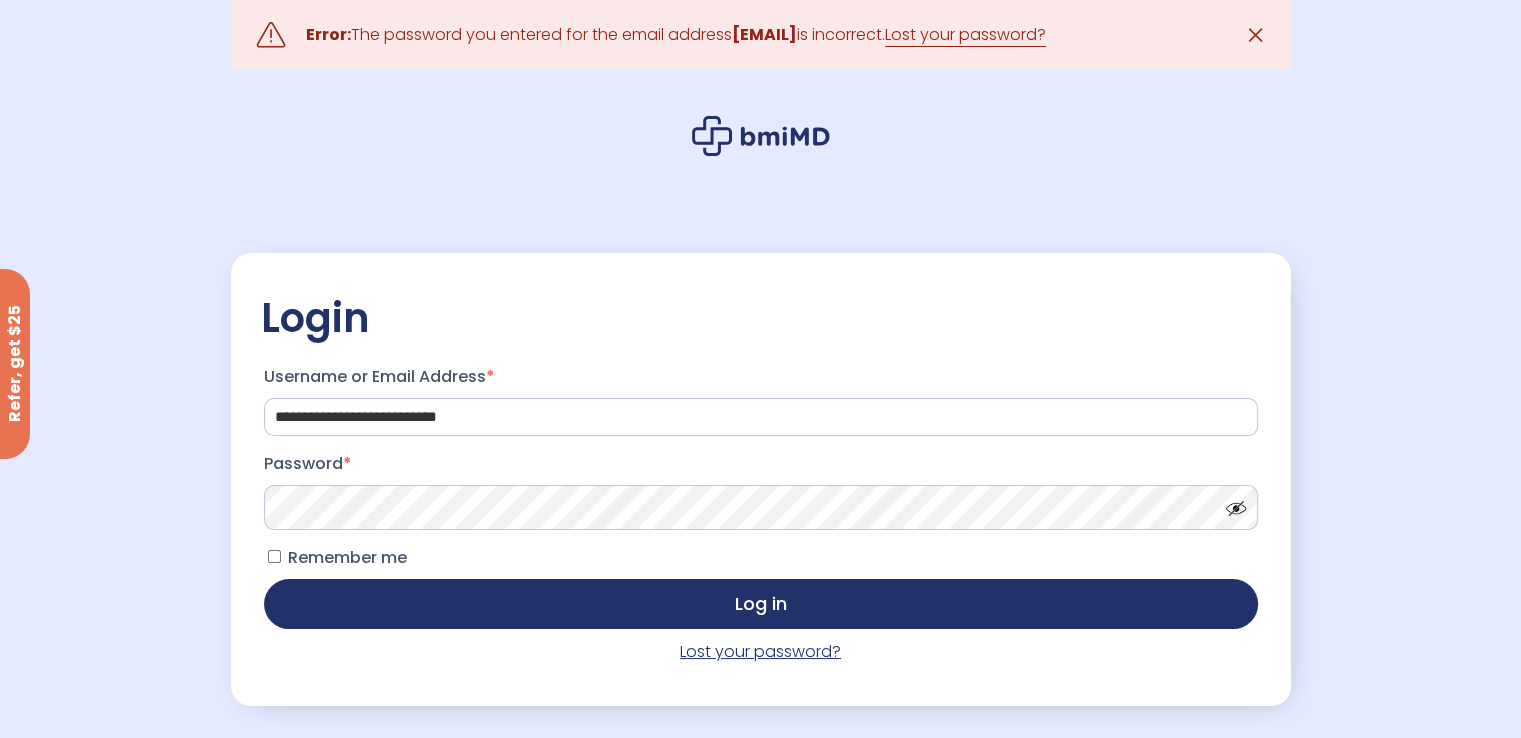 click on "Lost your password?" at bounding box center (760, 651) 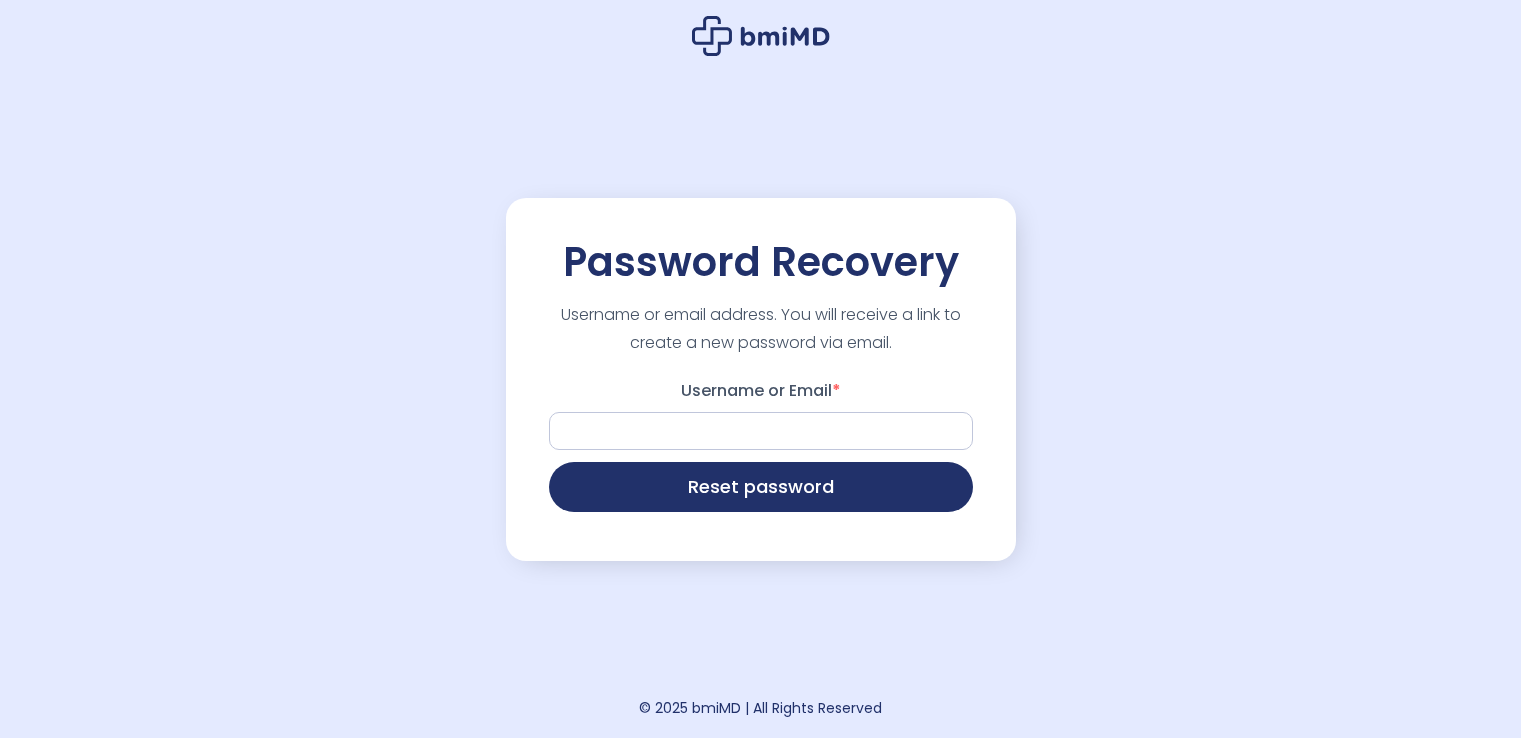 scroll, scrollTop: 0, scrollLeft: 0, axis: both 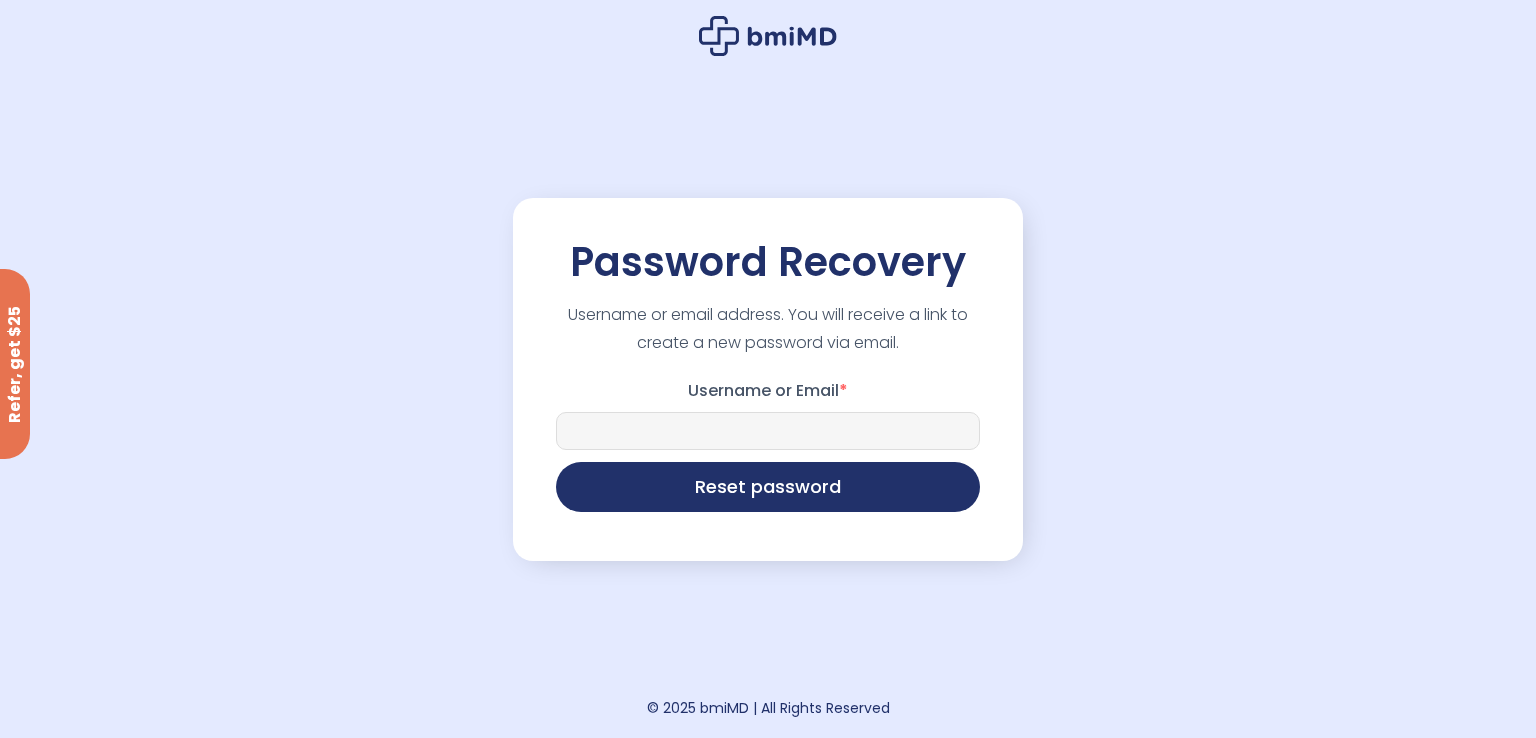 click on "Username or Email  *" at bounding box center [768, 431] 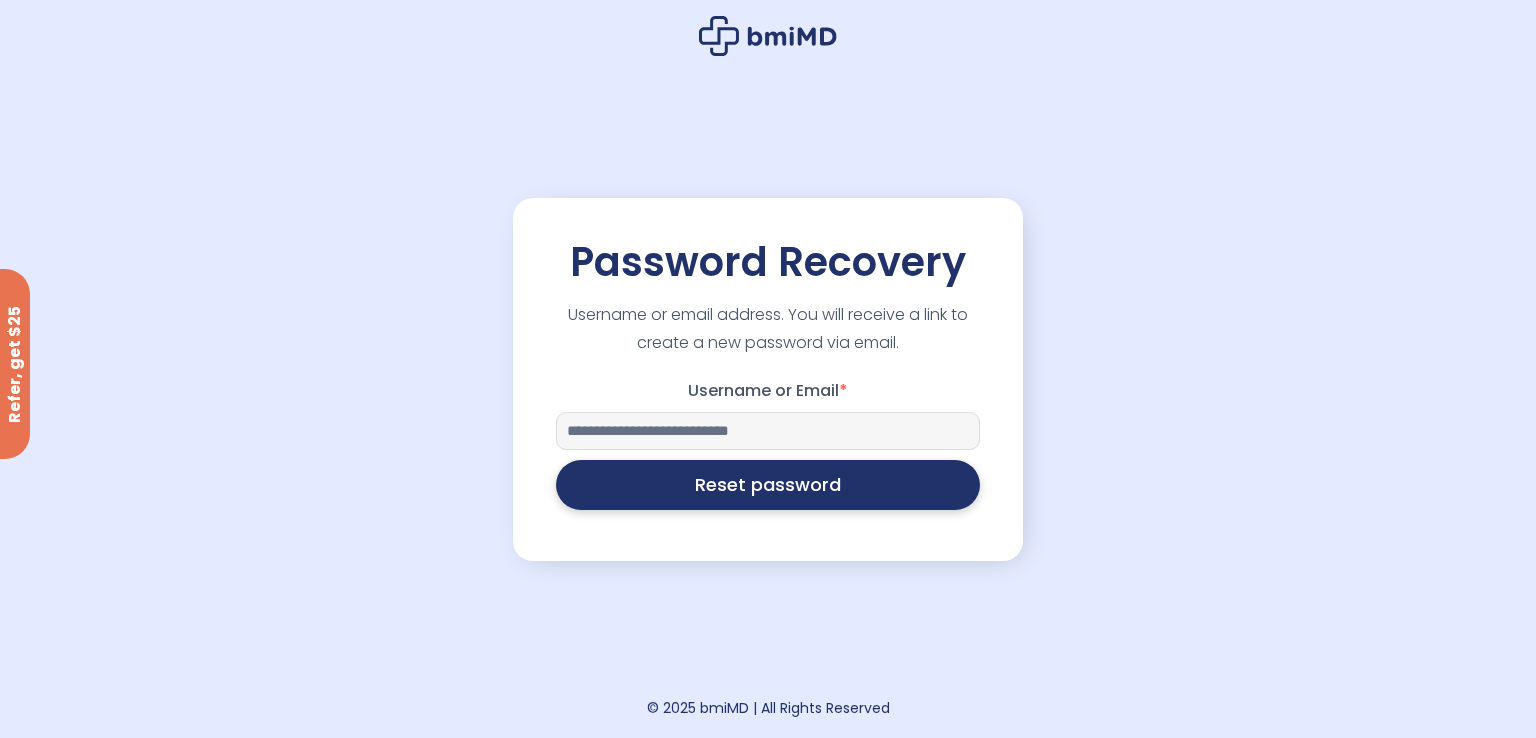 type on "**********" 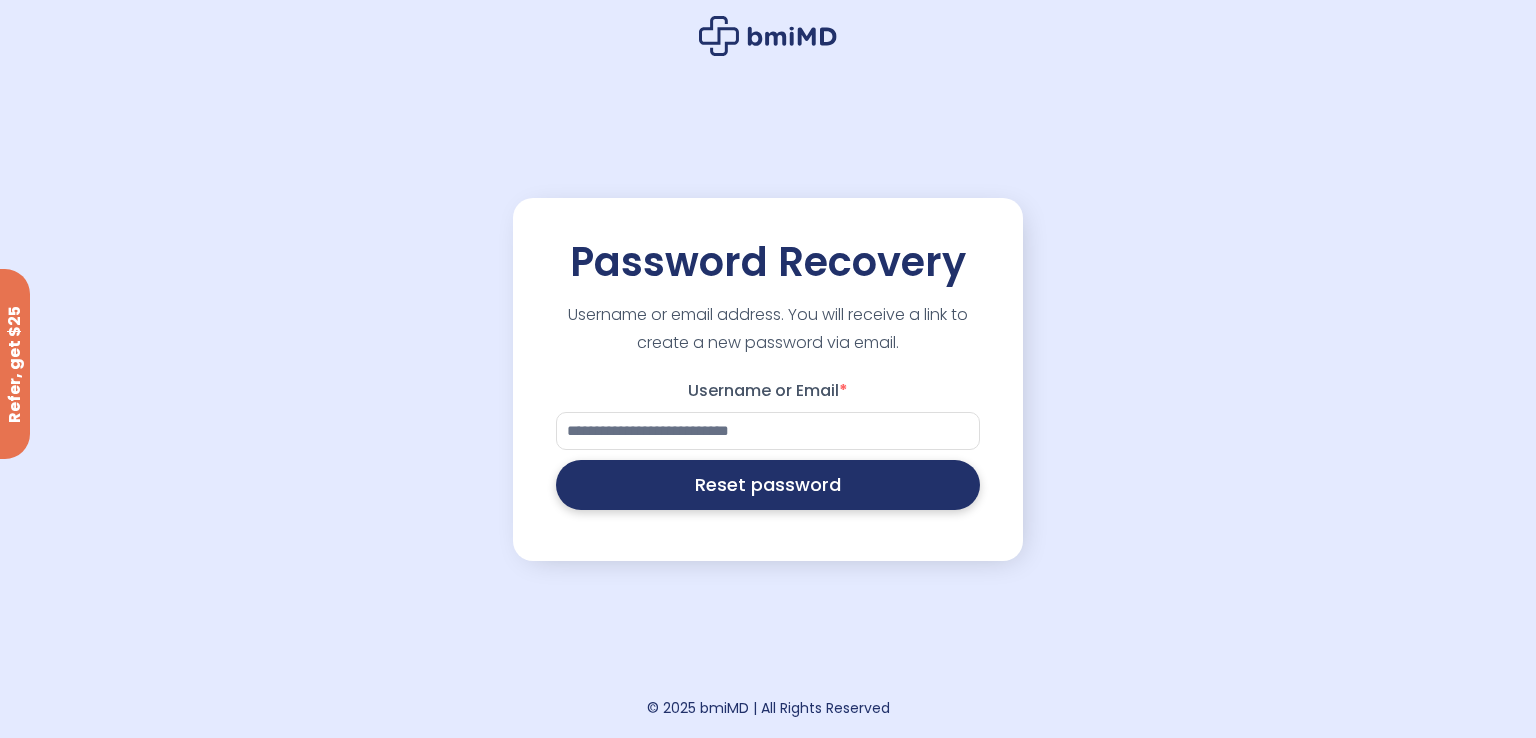 click on "Reset password" at bounding box center [768, 485] 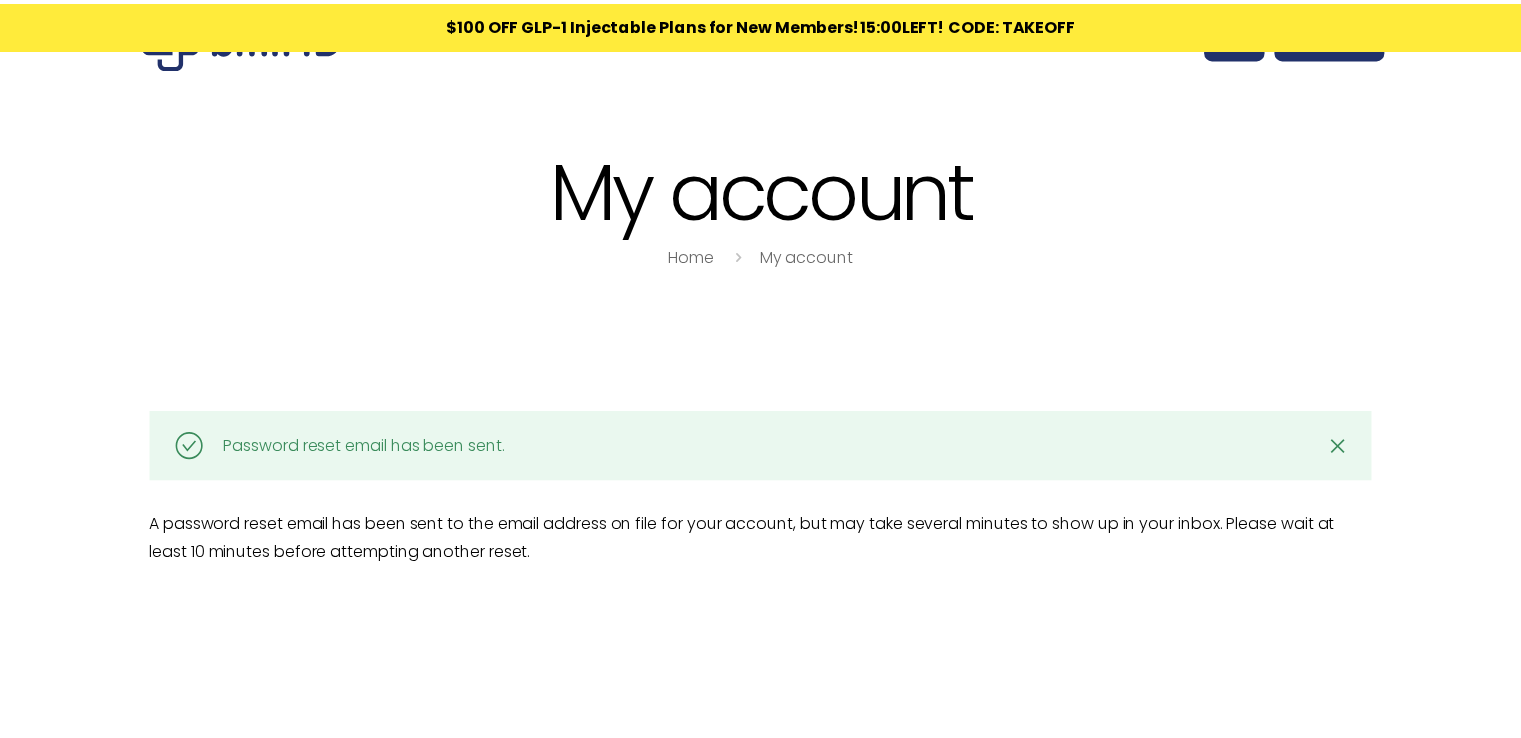 scroll, scrollTop: 0, scrollLeft: 0, axis: both 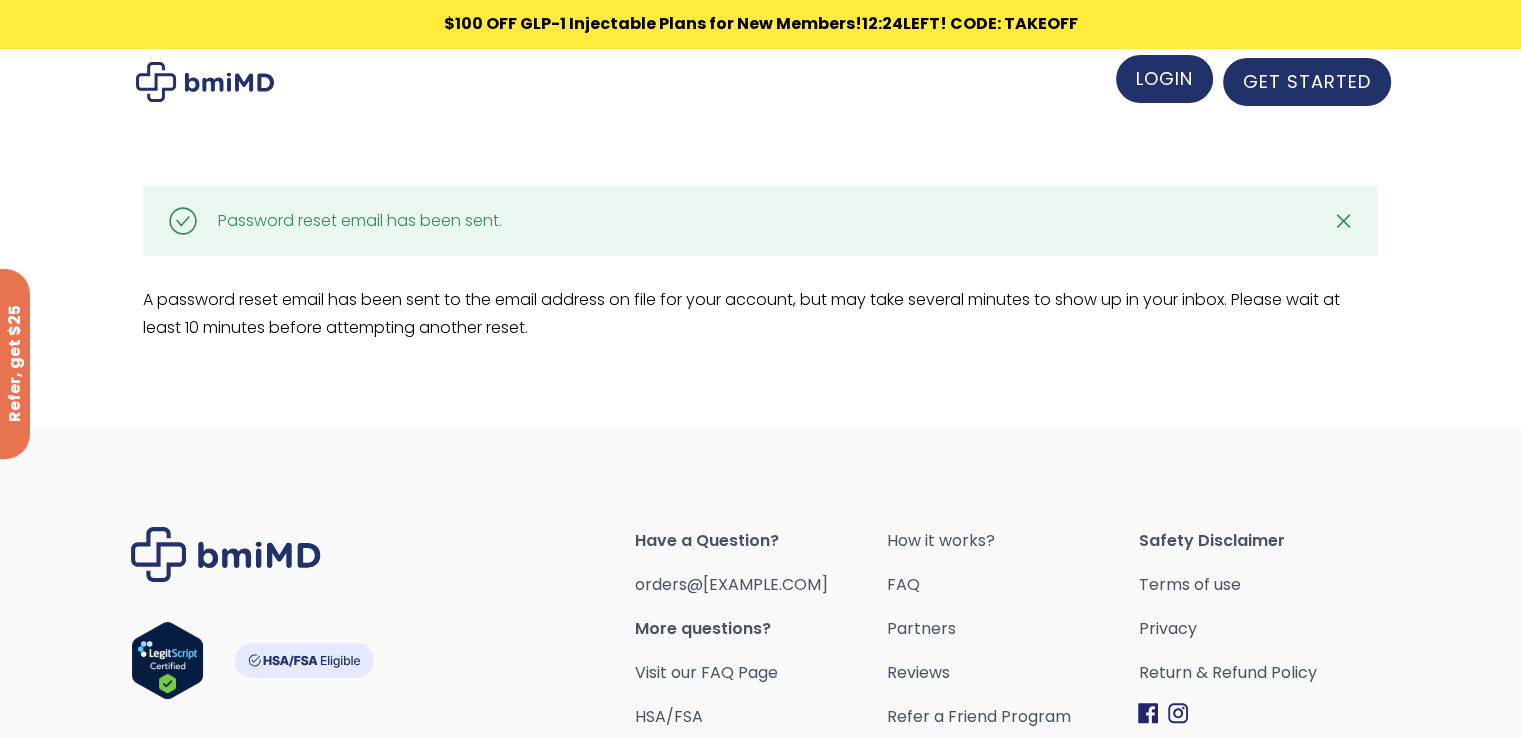 click on "LOGIN" at bounding box center (1164, 78) 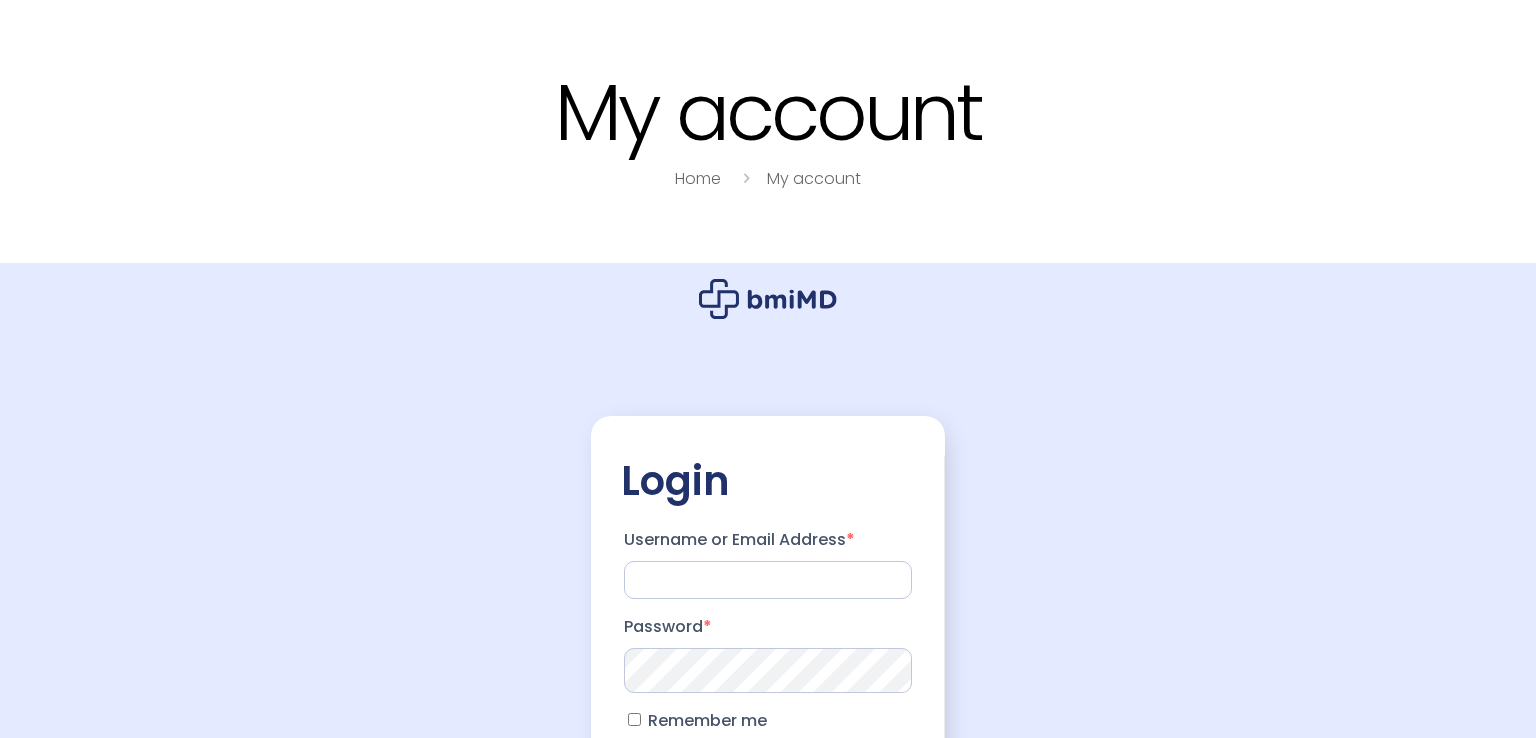 scroll, scrollTop: 0, scrollLeft: 0, axis: both 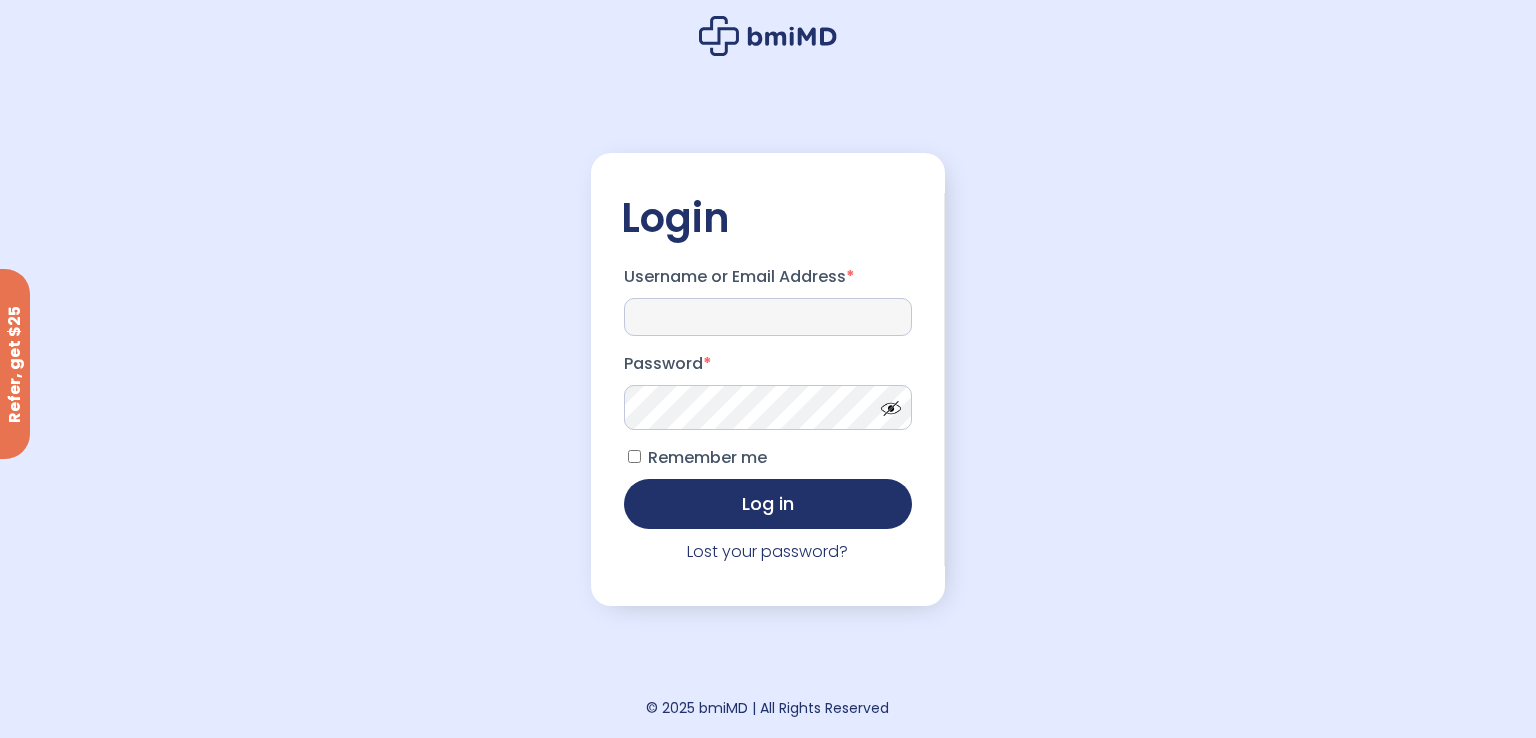 click on "Username or Email Address  *" at bounding box center [768, 317] 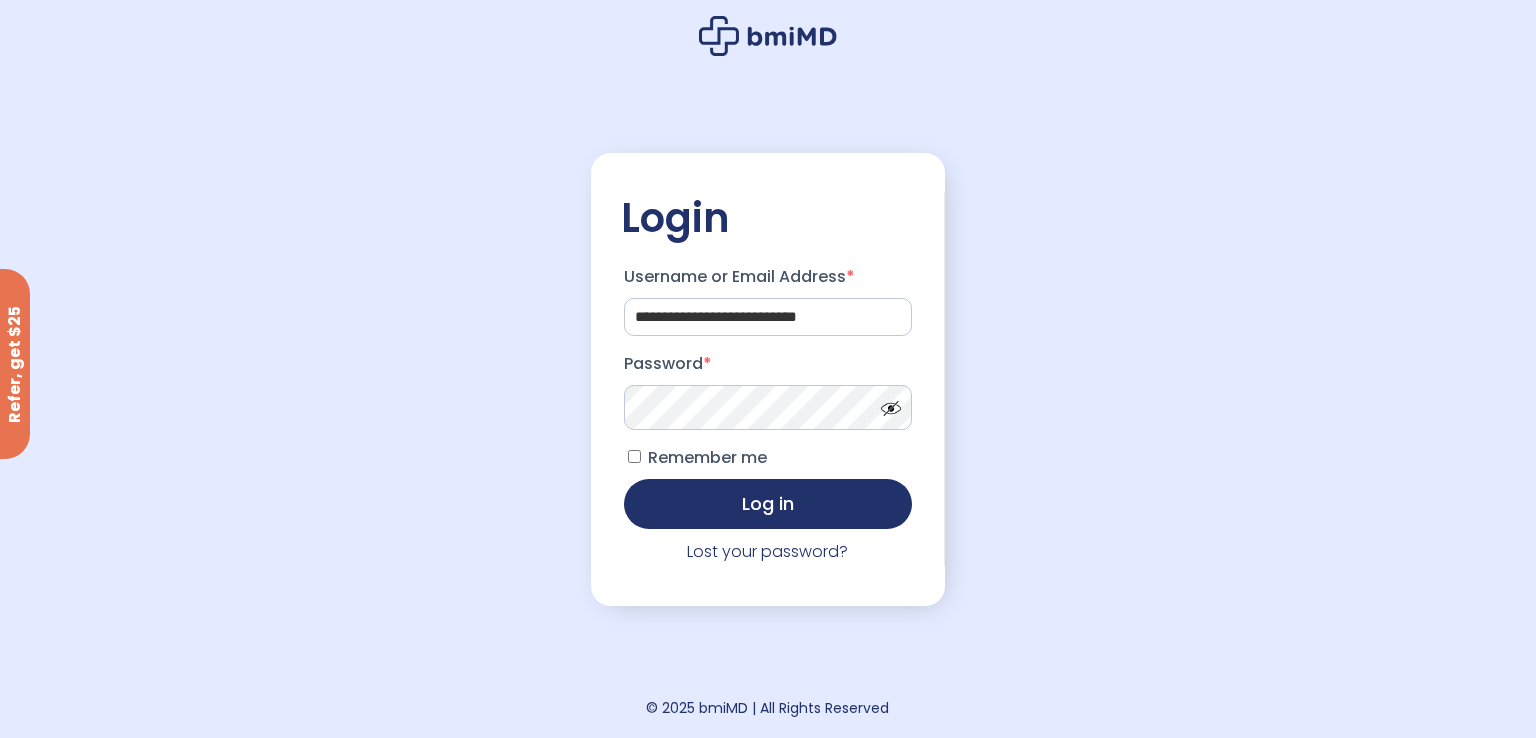 click on "Log in" at bounding box center (768, 504) 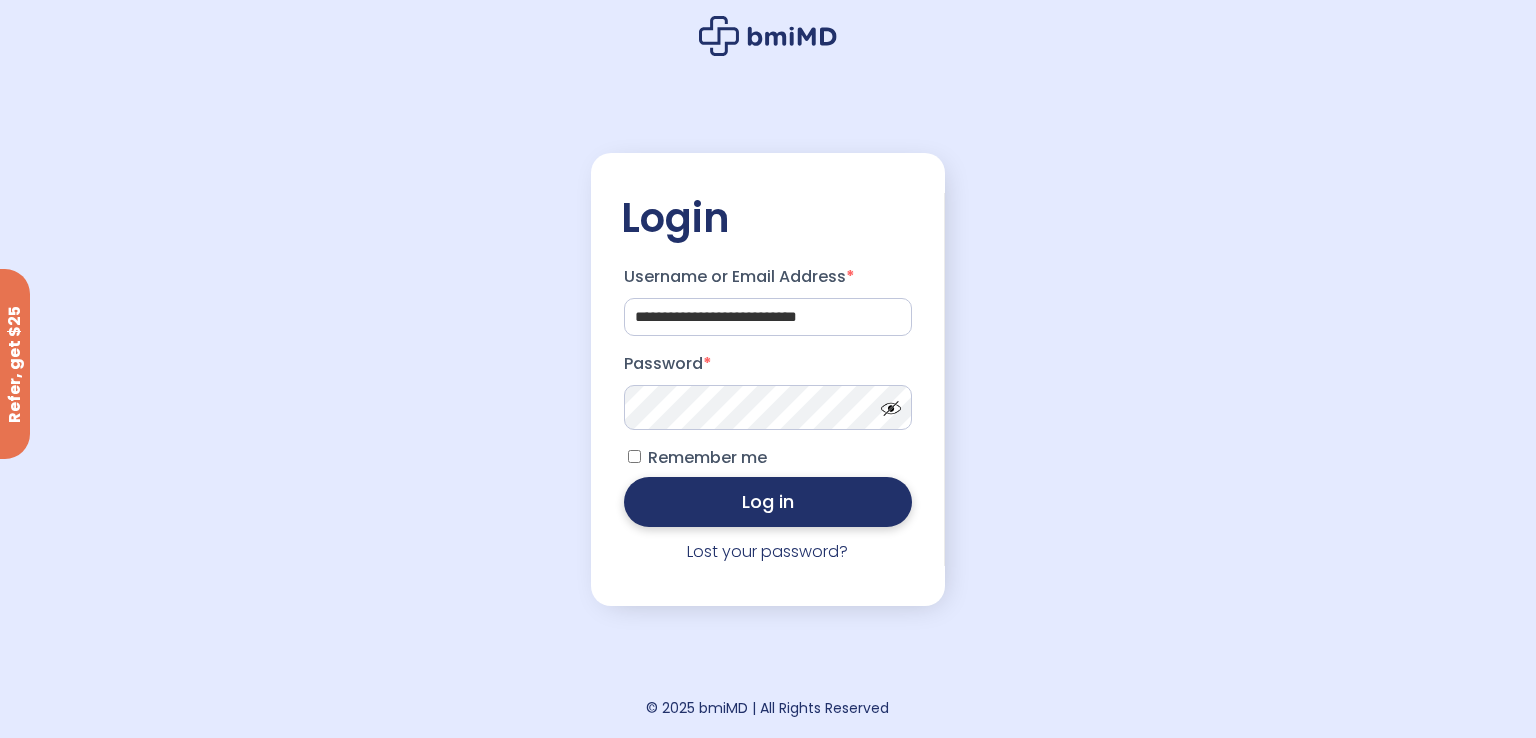 click on "Log in" at bounding box center [768, 502] 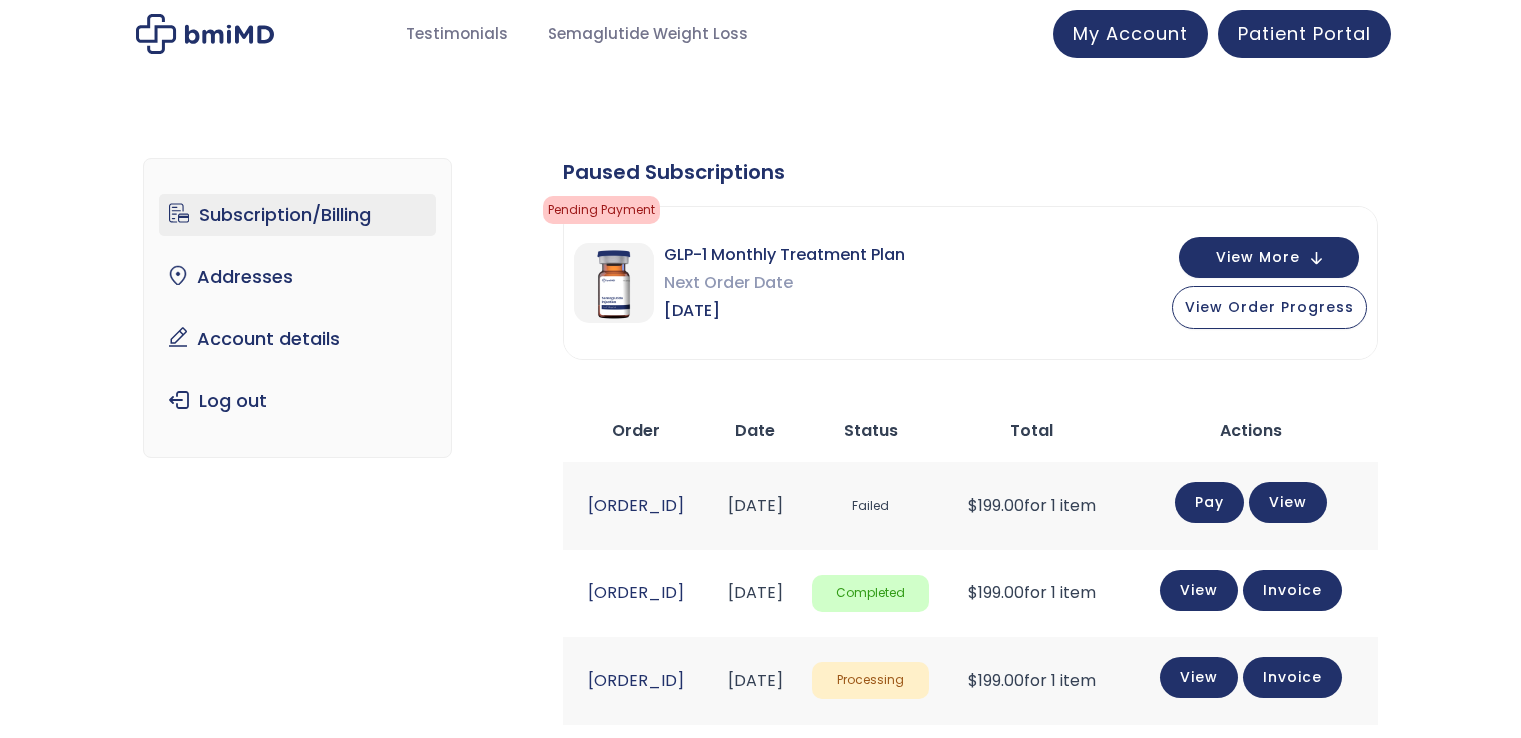 scroll, scrollTop: 0, scrollLeft: 0, axis: both 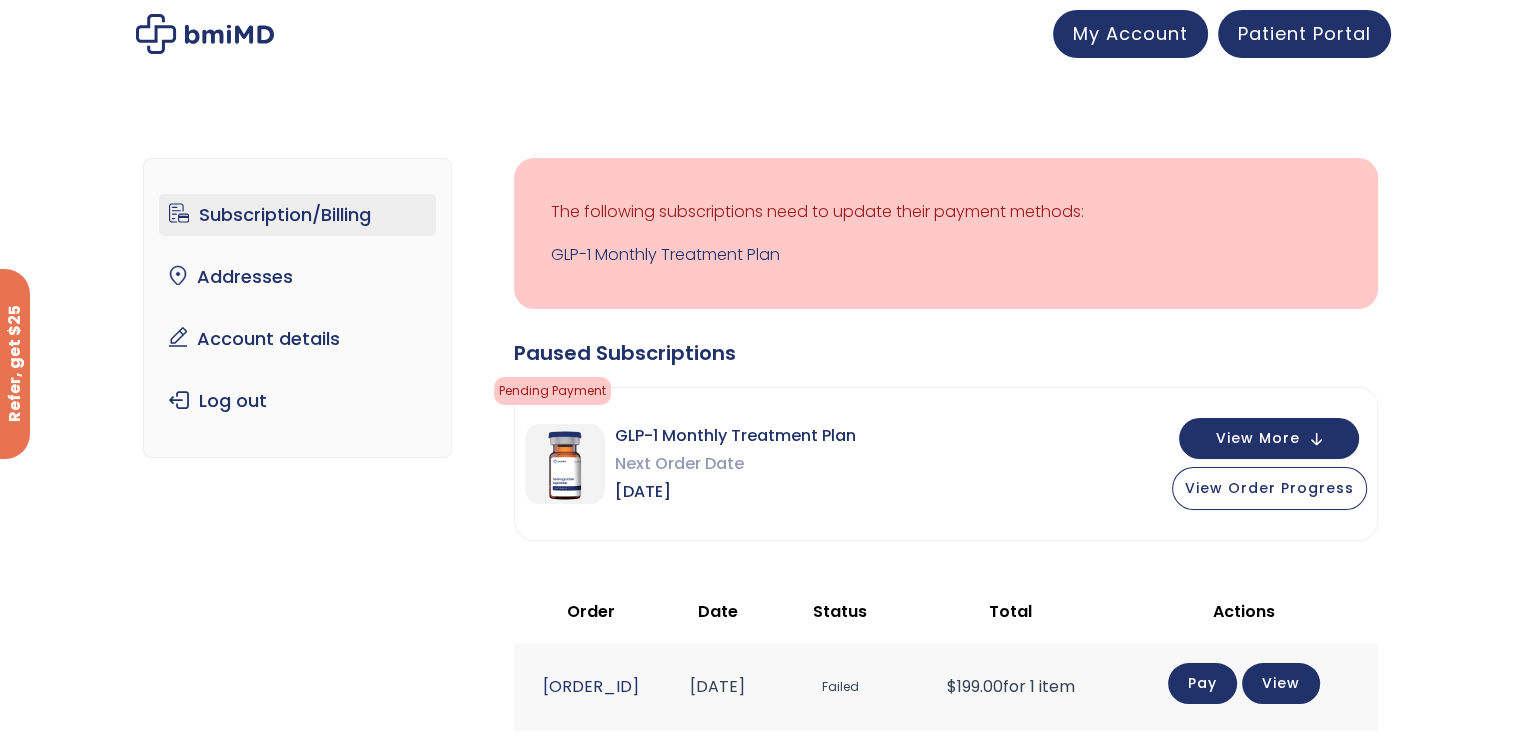 click on "Subscription/Billing
bmiRewards
Addresses
Account details
Submit a Review
Log out
Subscription/Billing
Action Needed
Fill out the form
Start Refill Form ?
×
The following subscriptions need to update their payment methods:
GLP-1 Monthly Treatment Plan
Paused Subscriptions
Pending Payment
Action needed
Please complete your intake form. Please do so now to avoid delays. Shipped × 1" at bounding box center [760, 766] 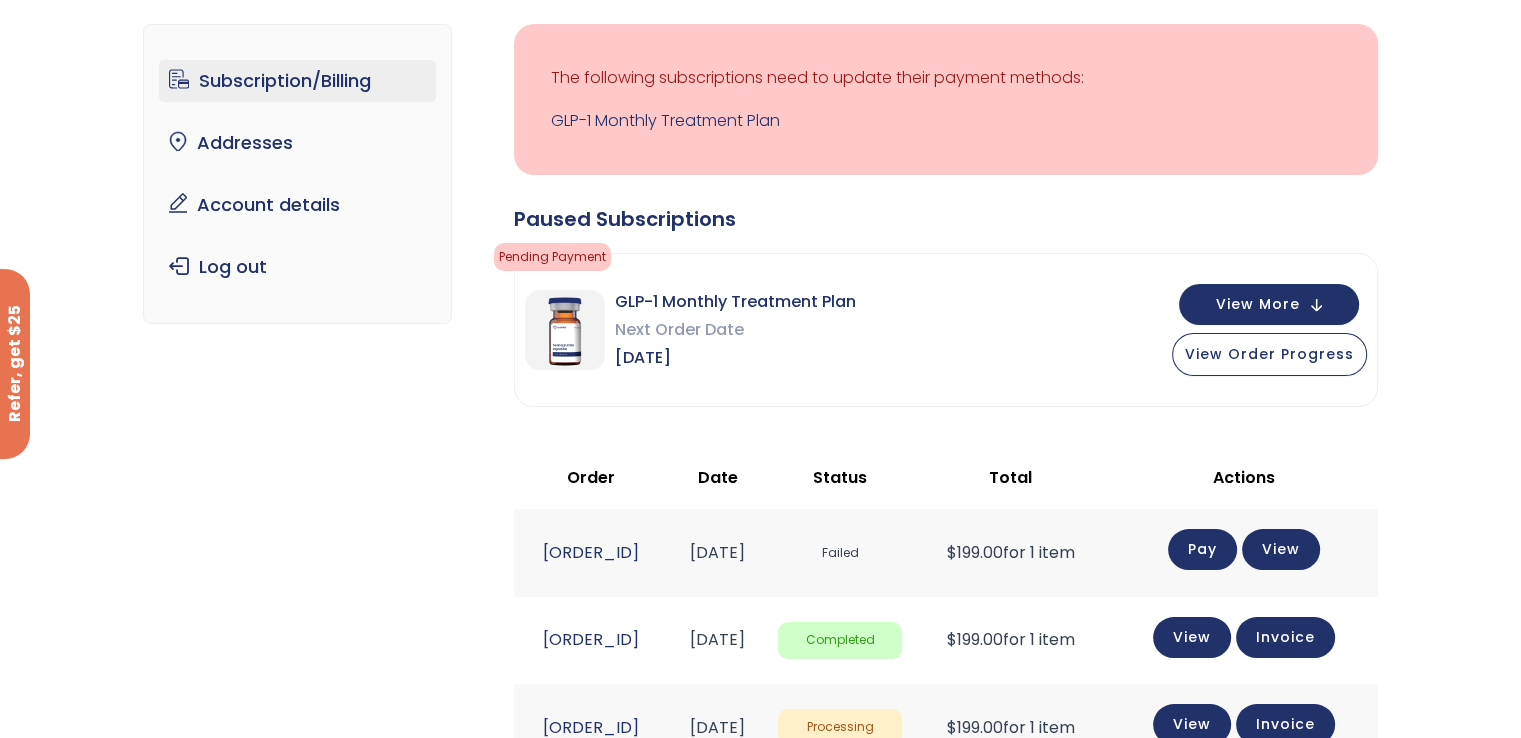 scroll, scrollTop: 100, scrollLeft: 0, axis: vertical 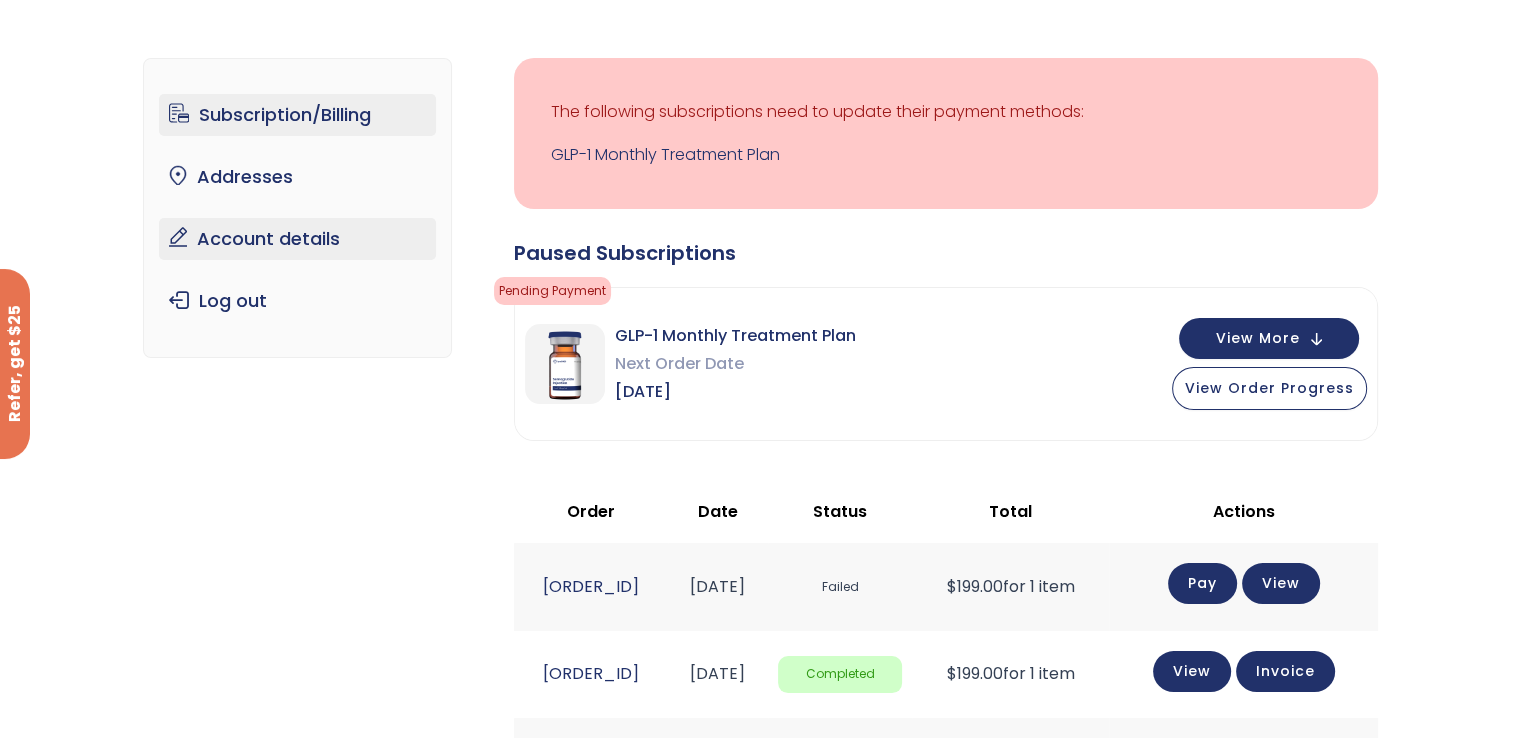 click on "Account details" at bounding box center (297, 239) 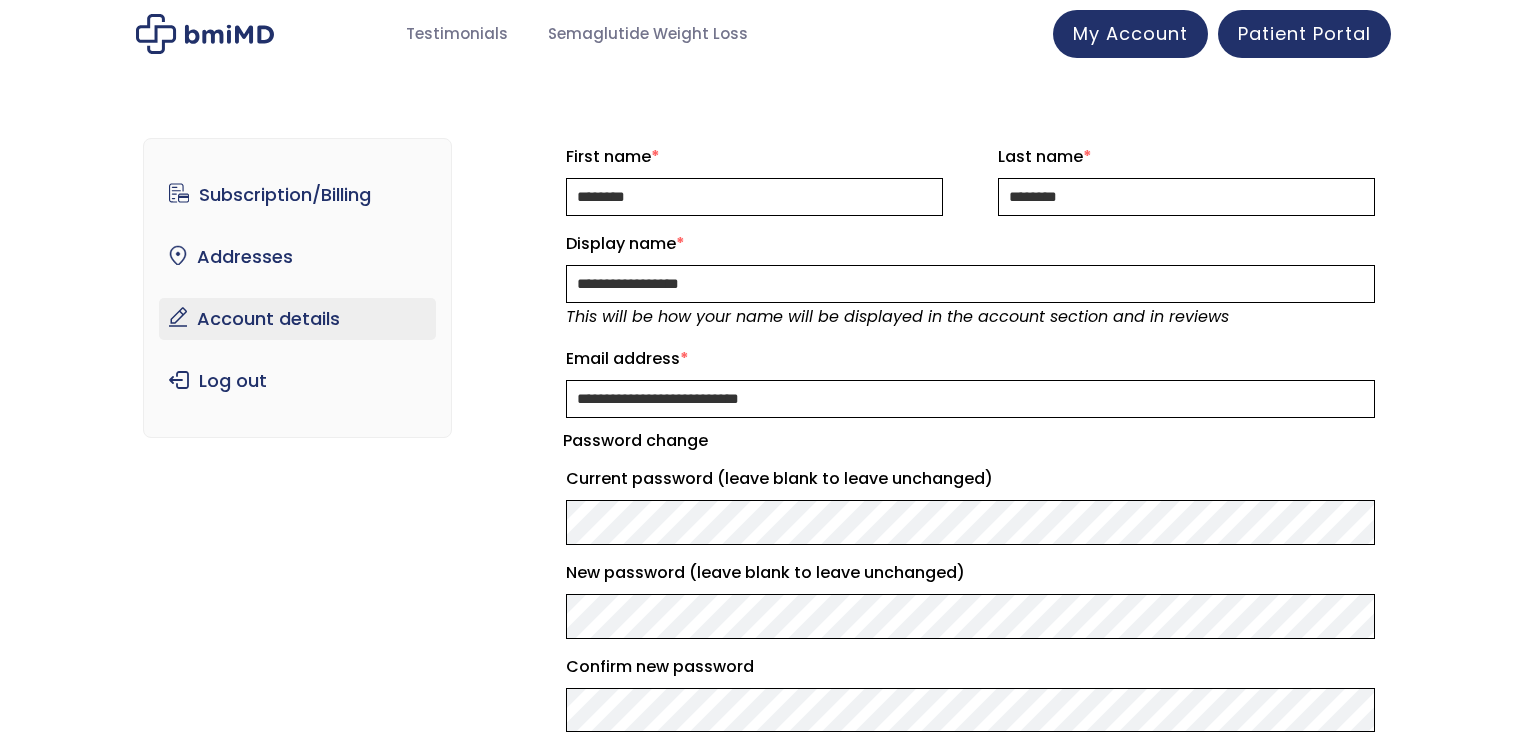 scroll, scrollTop: 0, scrollLeft: 0, axis: both 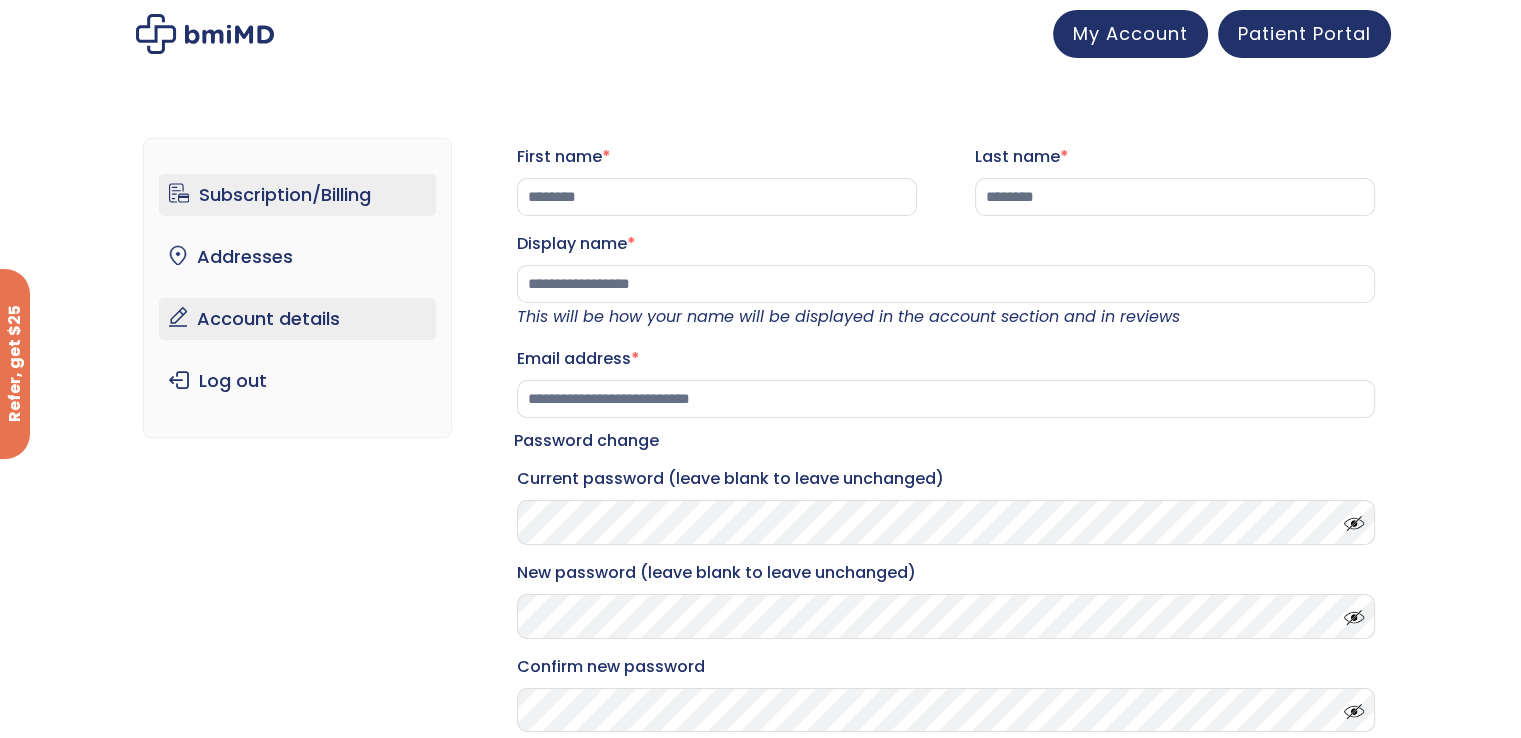 click on "Subscription/Billing" at bounding box center [297, 195] 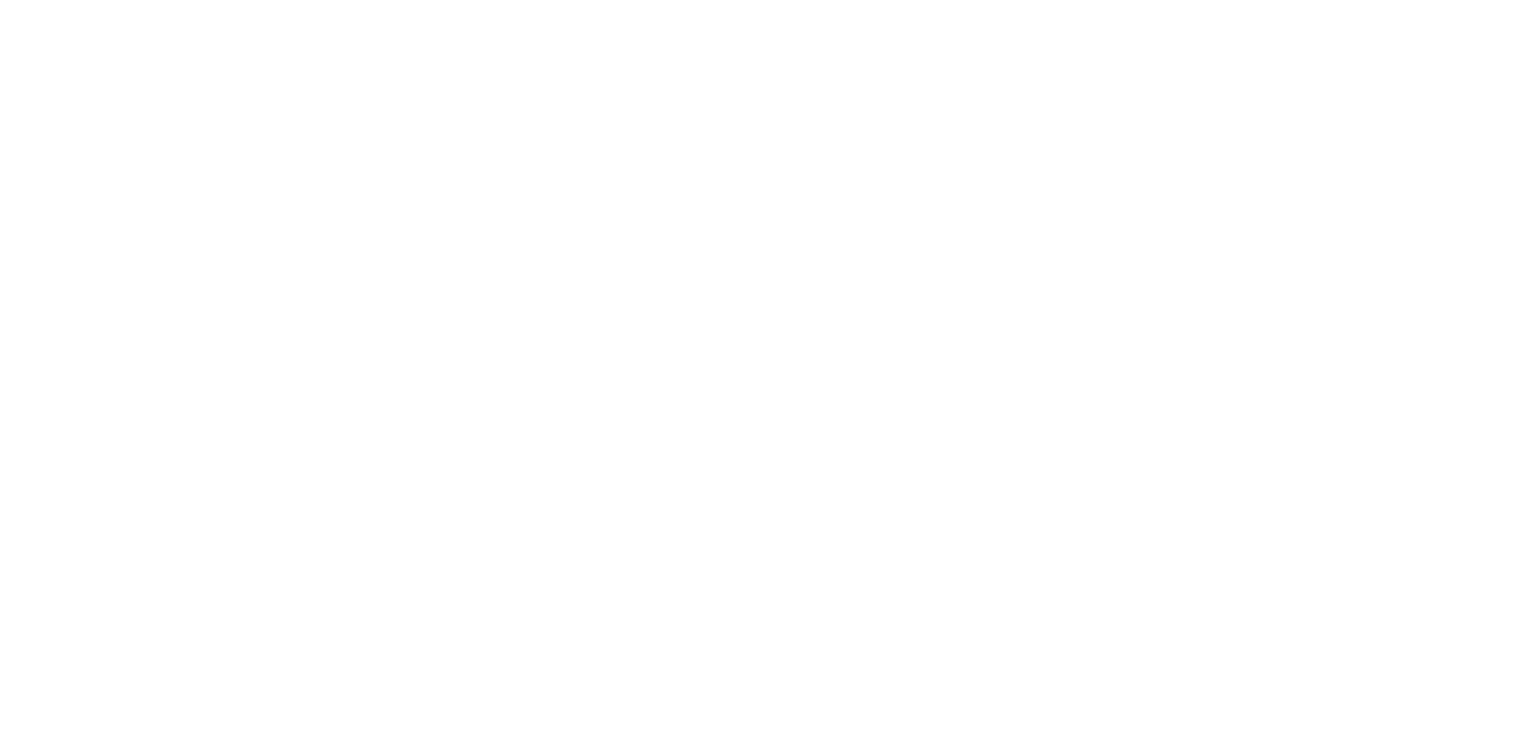 scroll, scrollTop: 0, scrollLeft: 0, axis: both 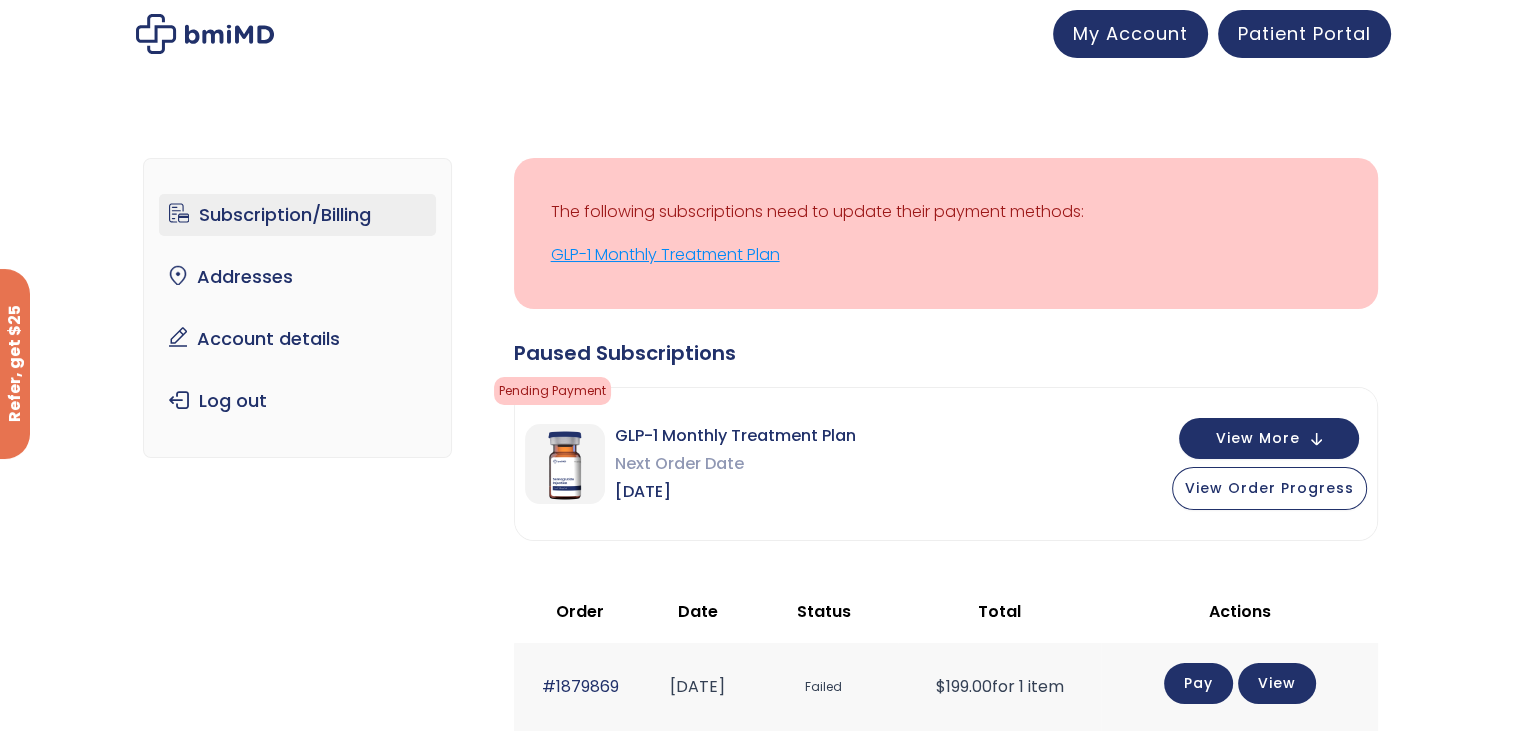 click on "GLP-1 Monthly Treatment Plan" at bounding box center [946, 255] 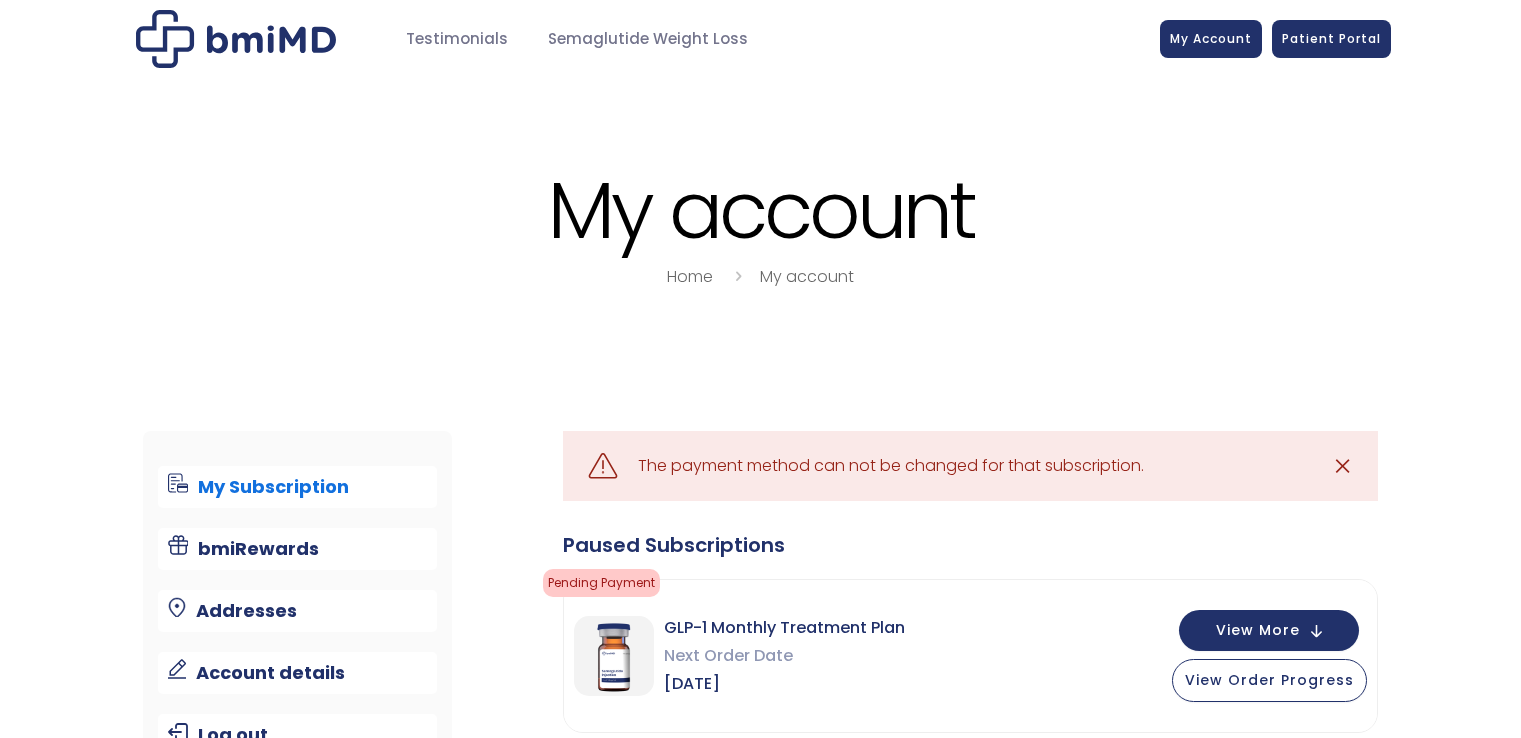scroll, scrollTop: 0, scrollLeft: 0, axis: both 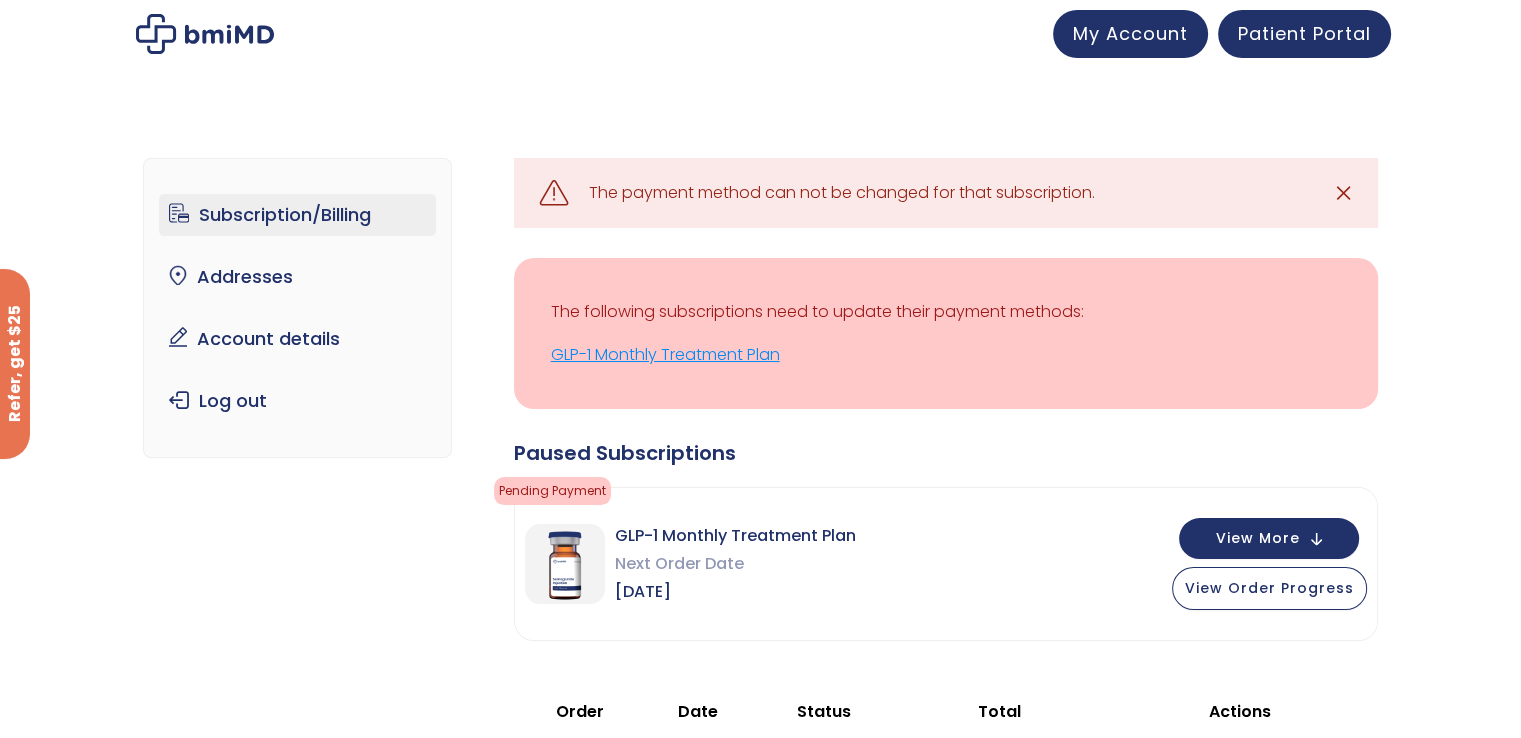 click on "GLP-1 Monthly Treatment Plan" at bounding box center (946, 355) 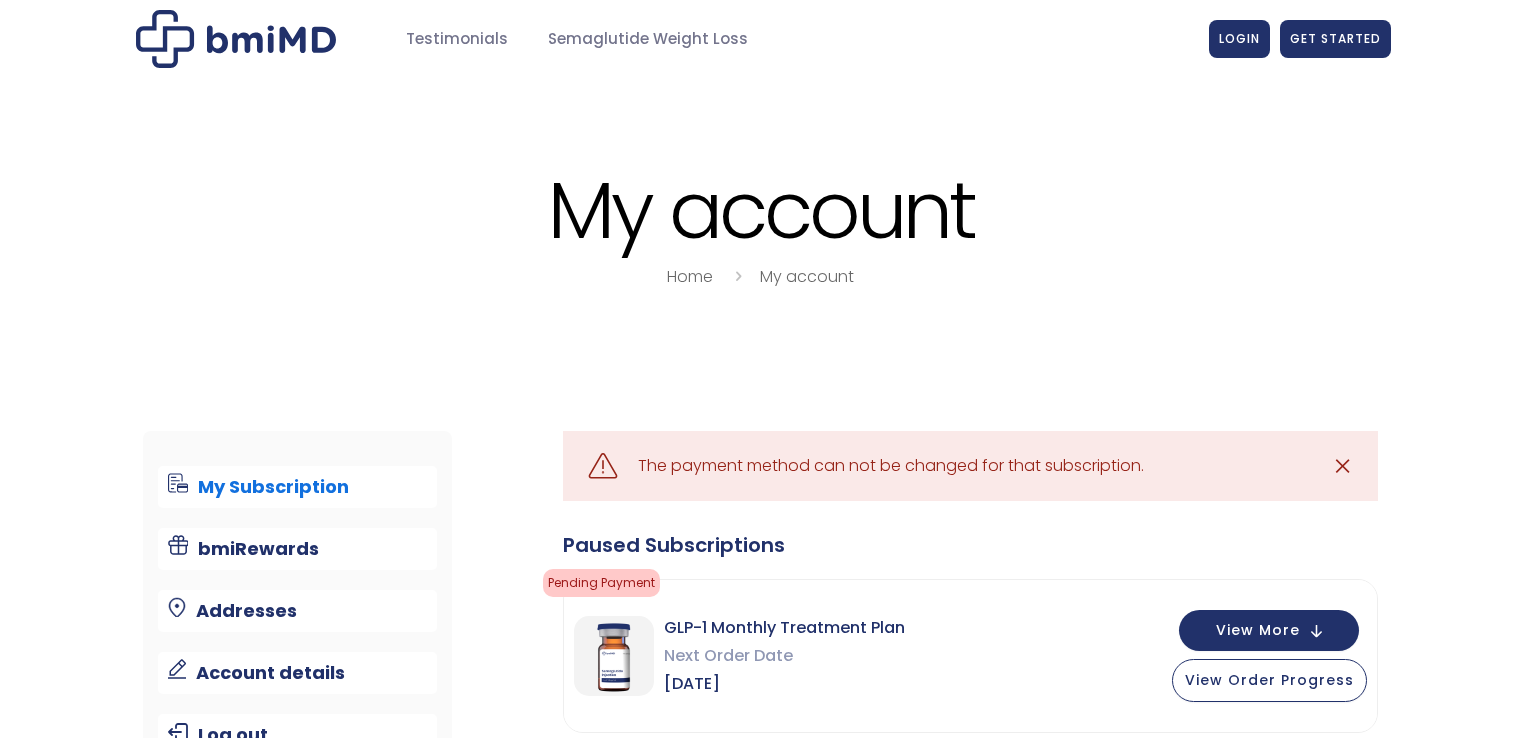 scroll, scrollTop: 0, scrollLeft: 0, axis: both 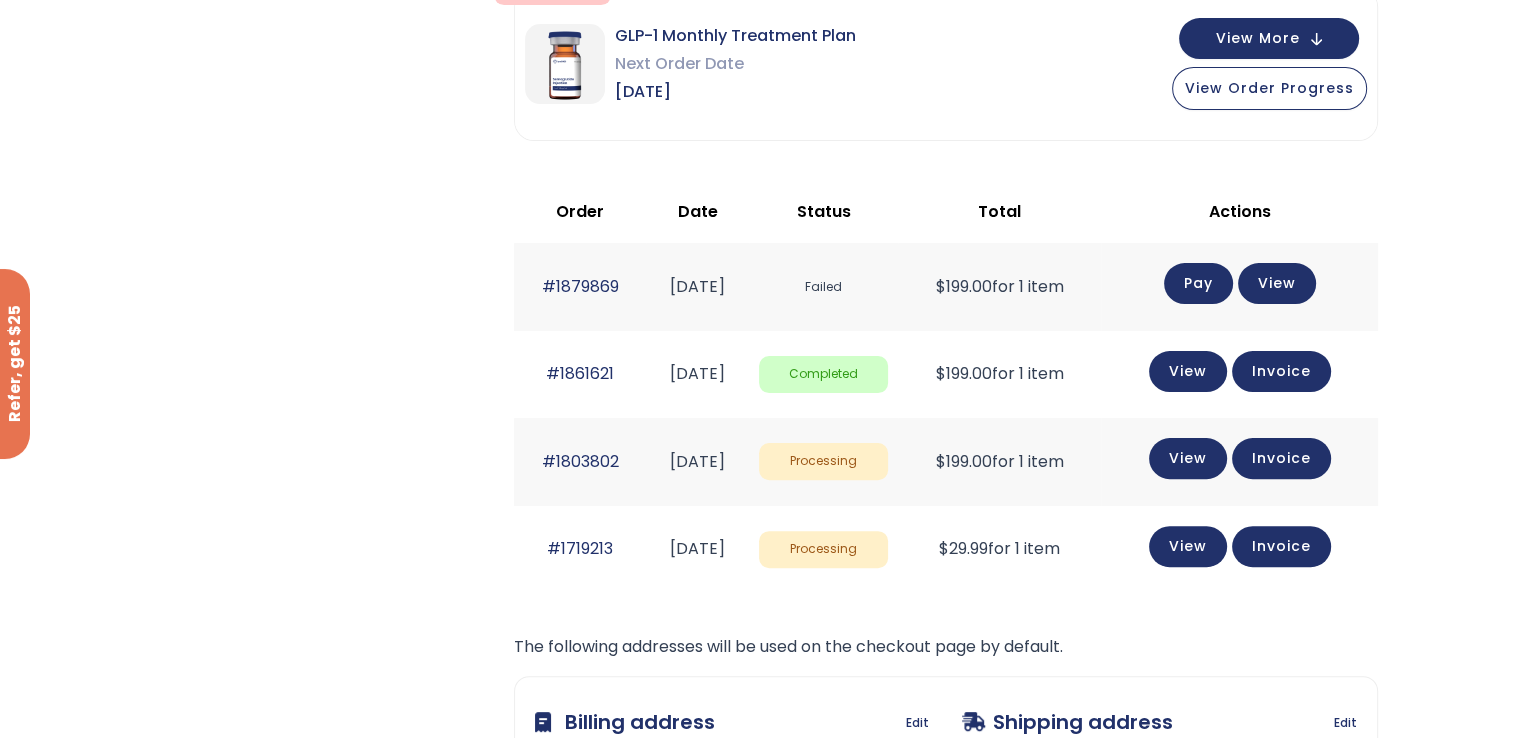 click on "Pay" 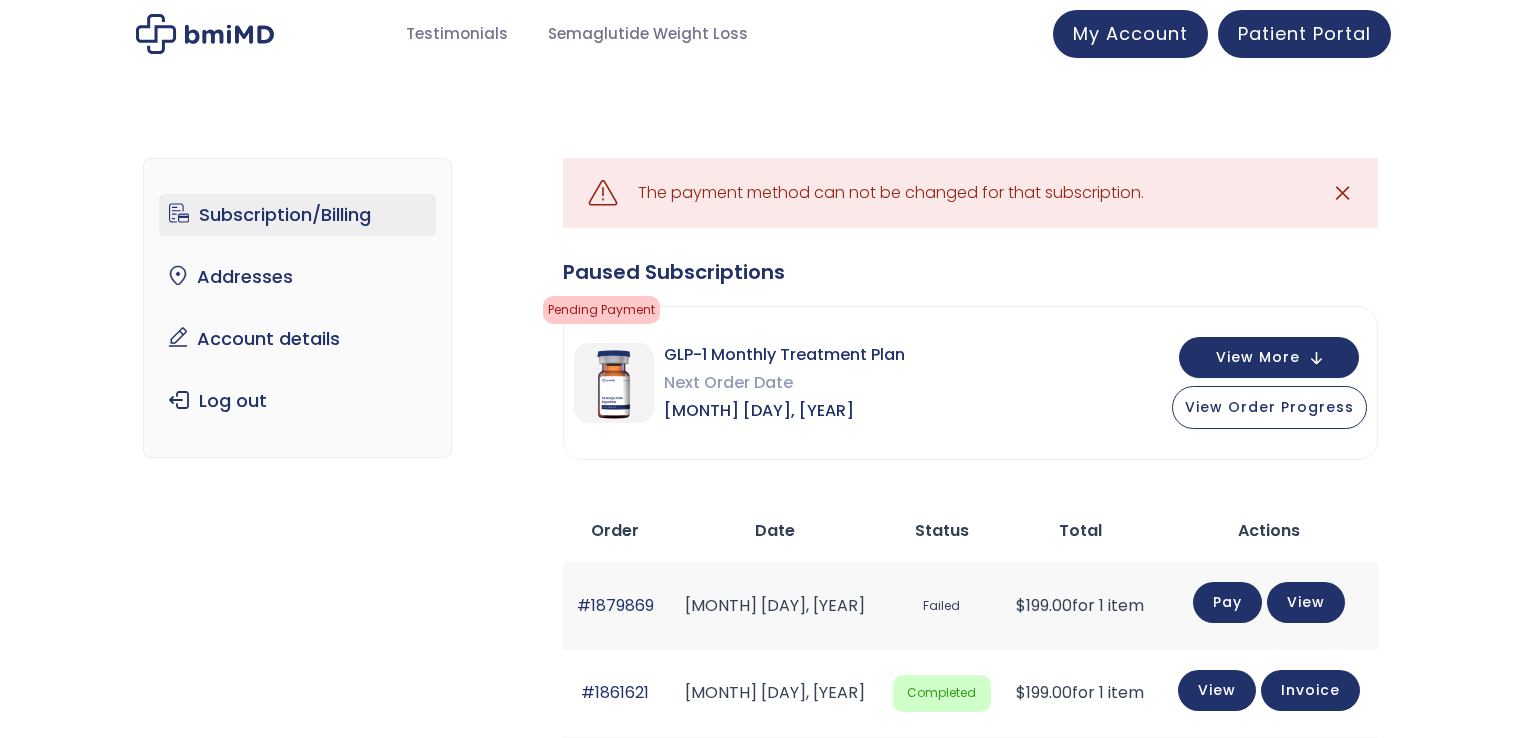 scroll, scrollTop: 0, scrollLeft: 0, axis: both 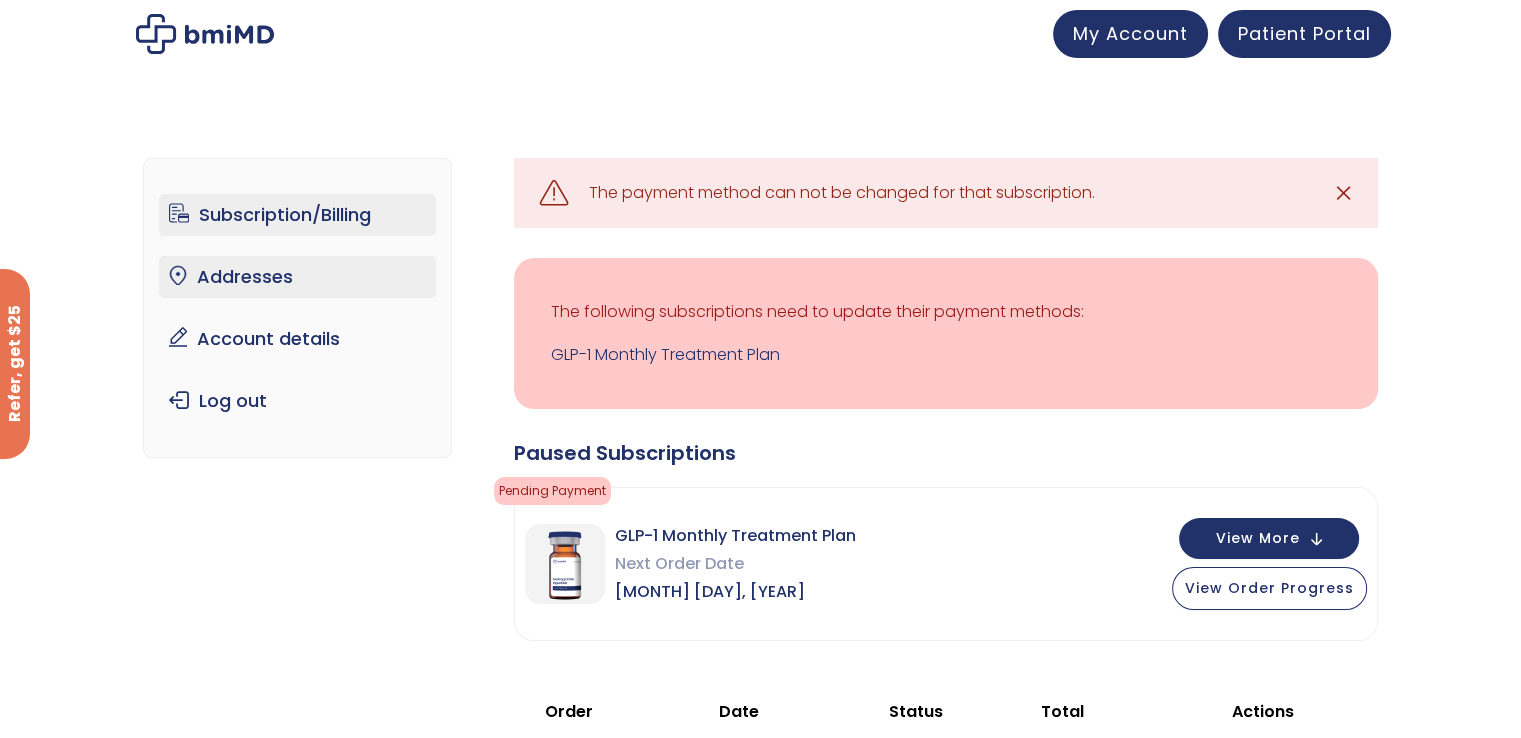 click on "Addresses" at bounding box center [297, 277] 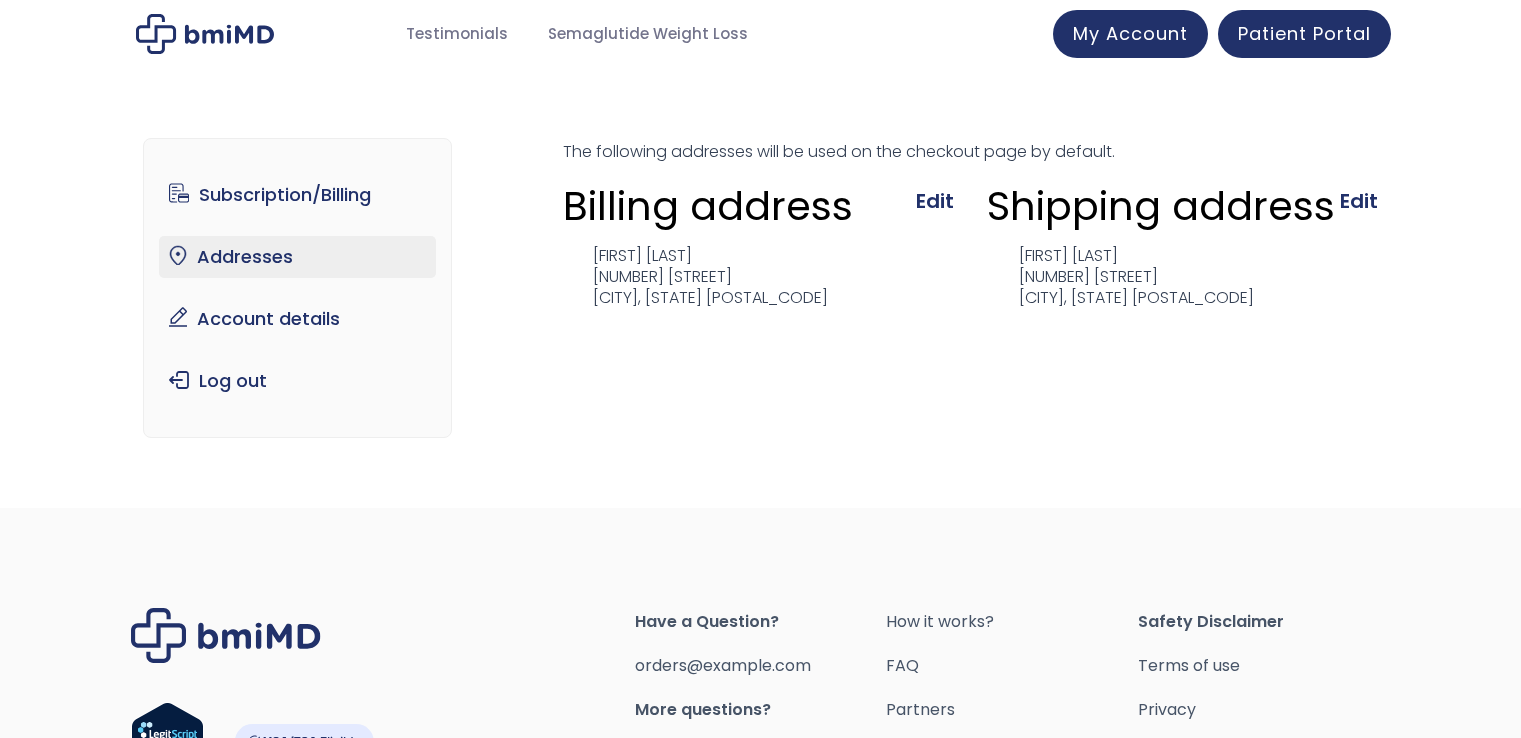 scroll, scrollTop: 0, scrollLeft: 0, axis: both 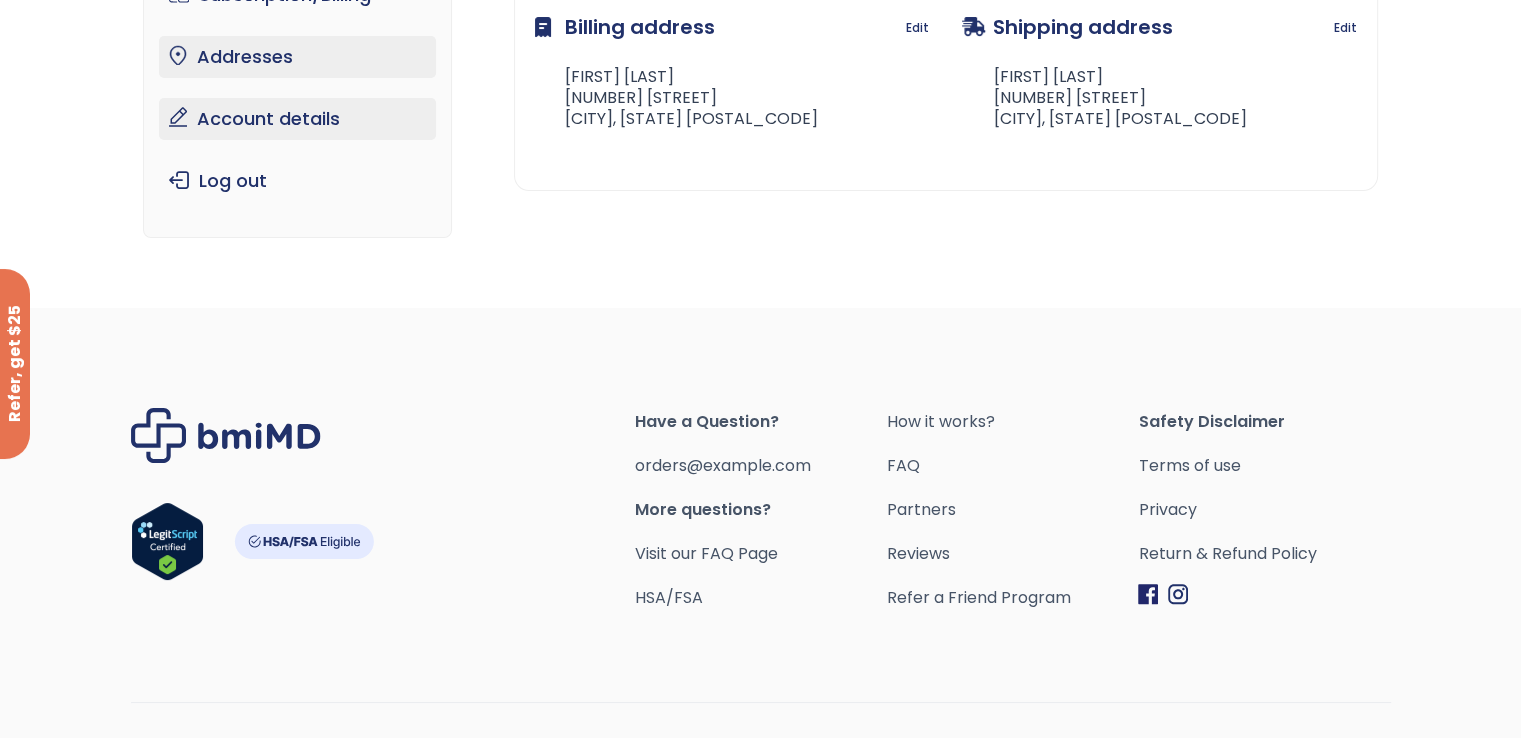 click on "Account details" at bounding box center (297, 119) 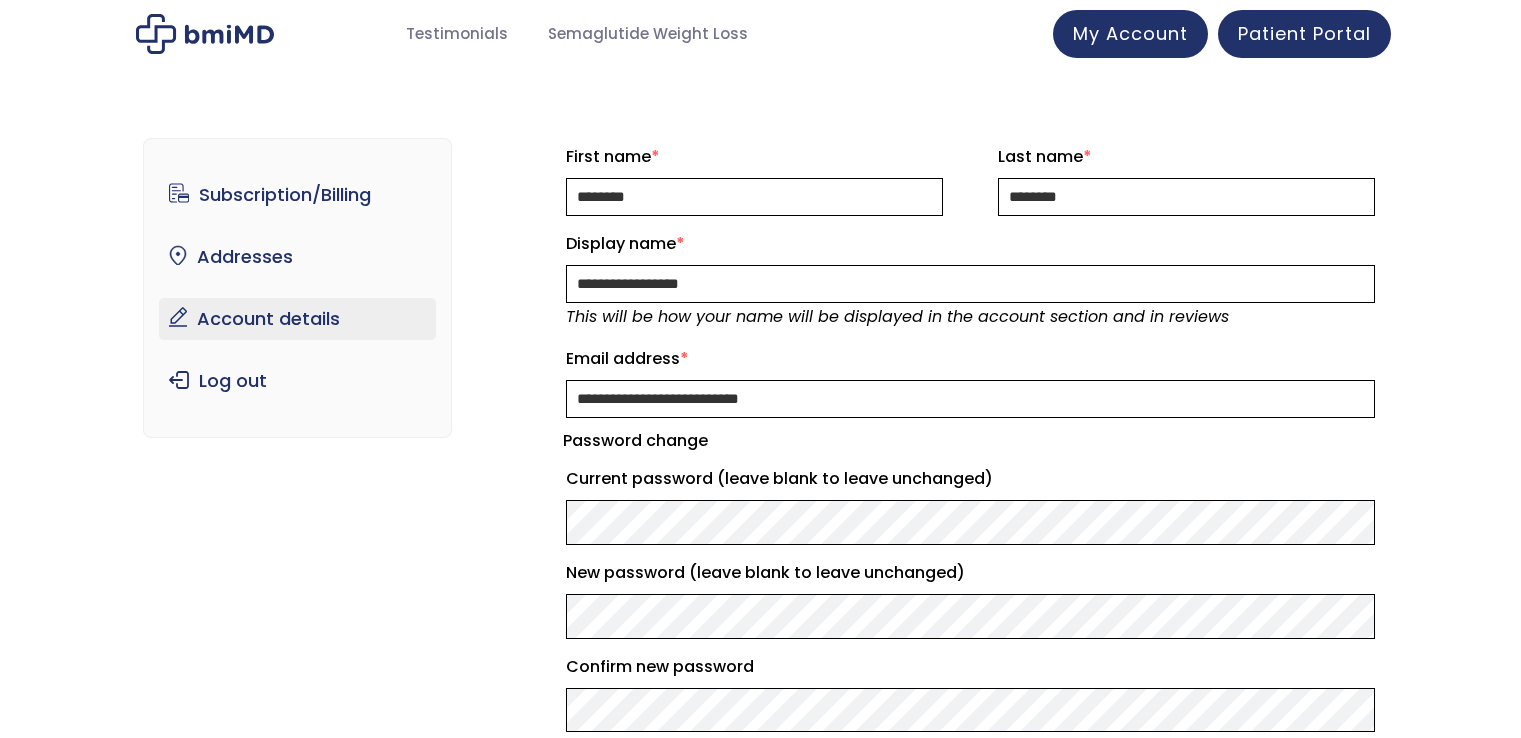 scroll, scrollTop: 0, scrollLeft: 0, axis: both 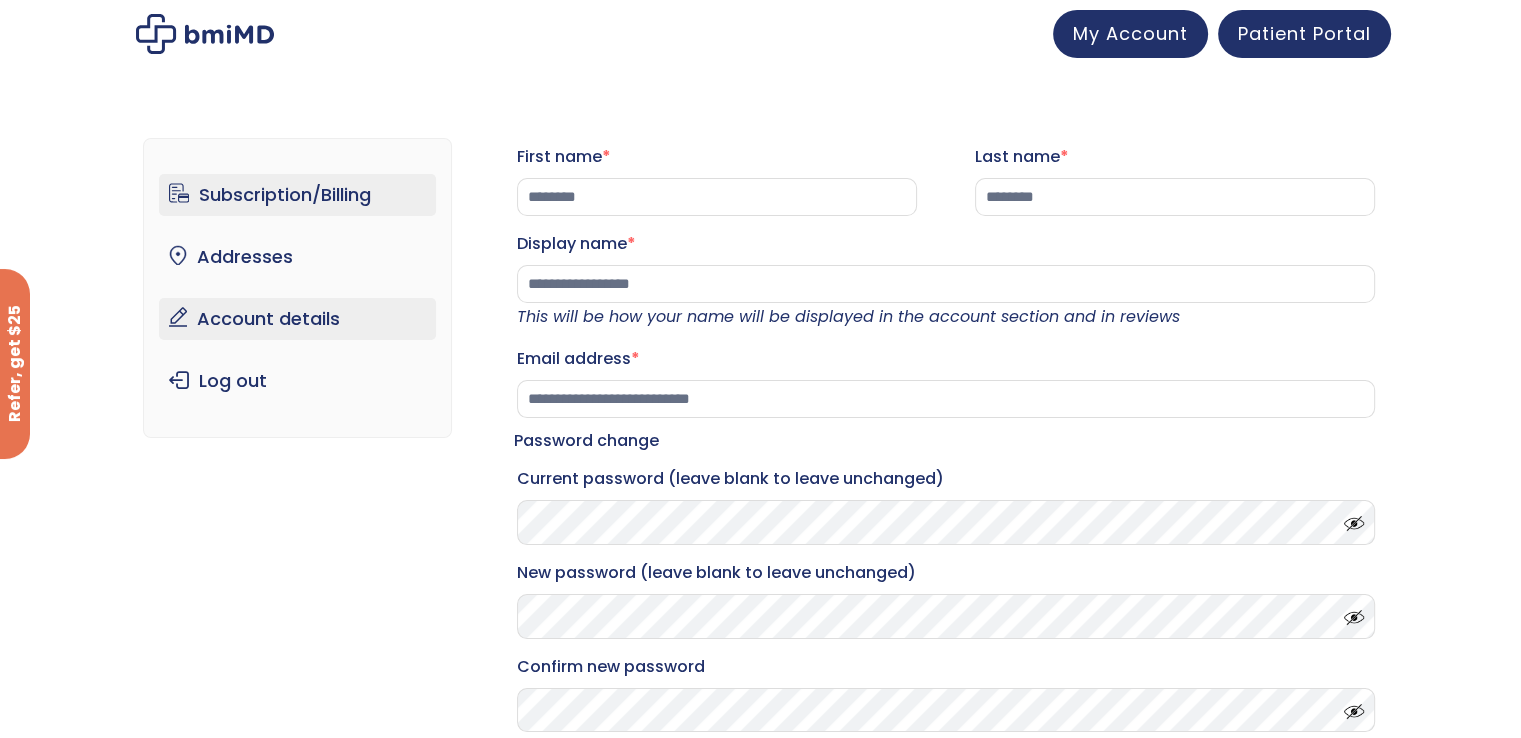 click on "Subscription/Billing" at bounding box center (297, 195) 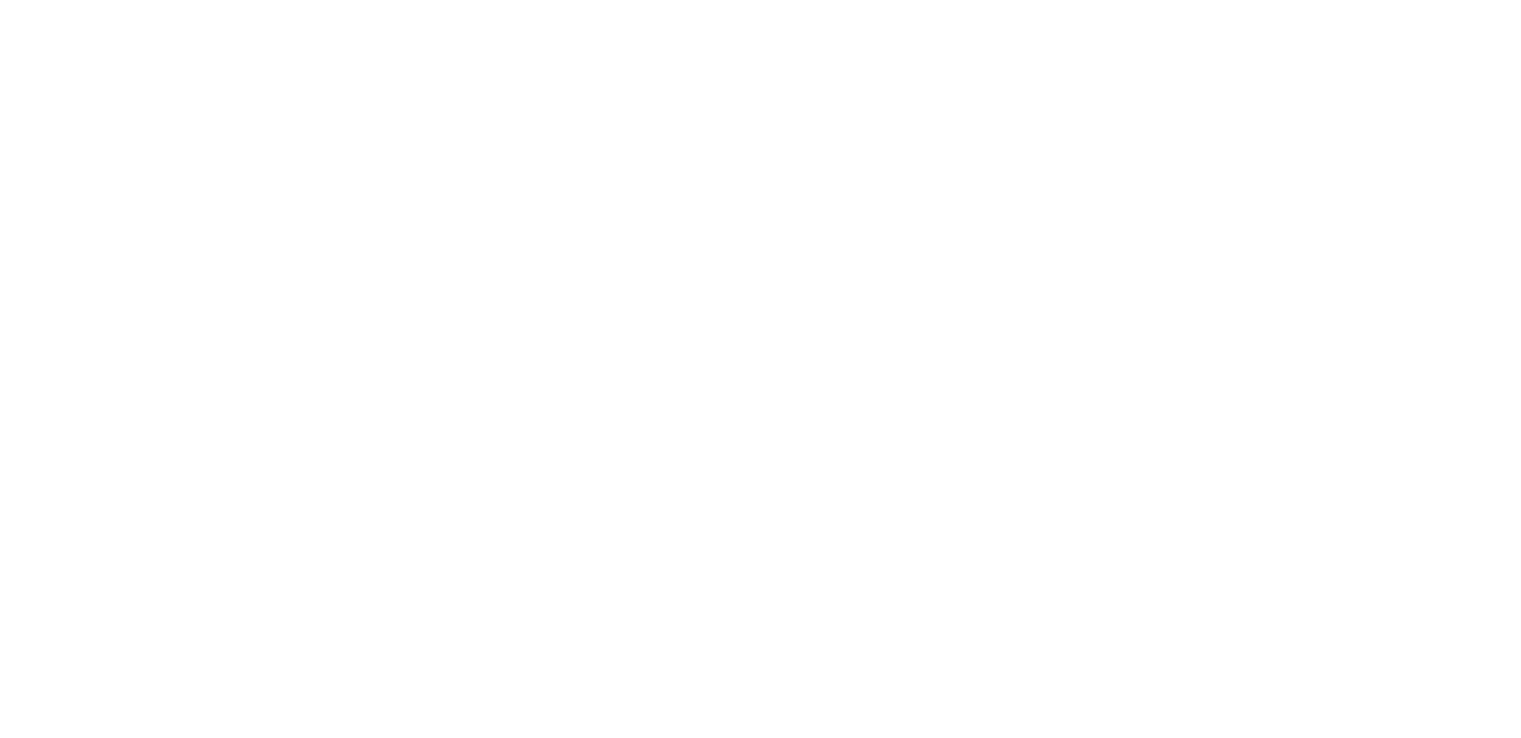 scroll, scrollTop: 0, scrollLeft: 0, axis: both 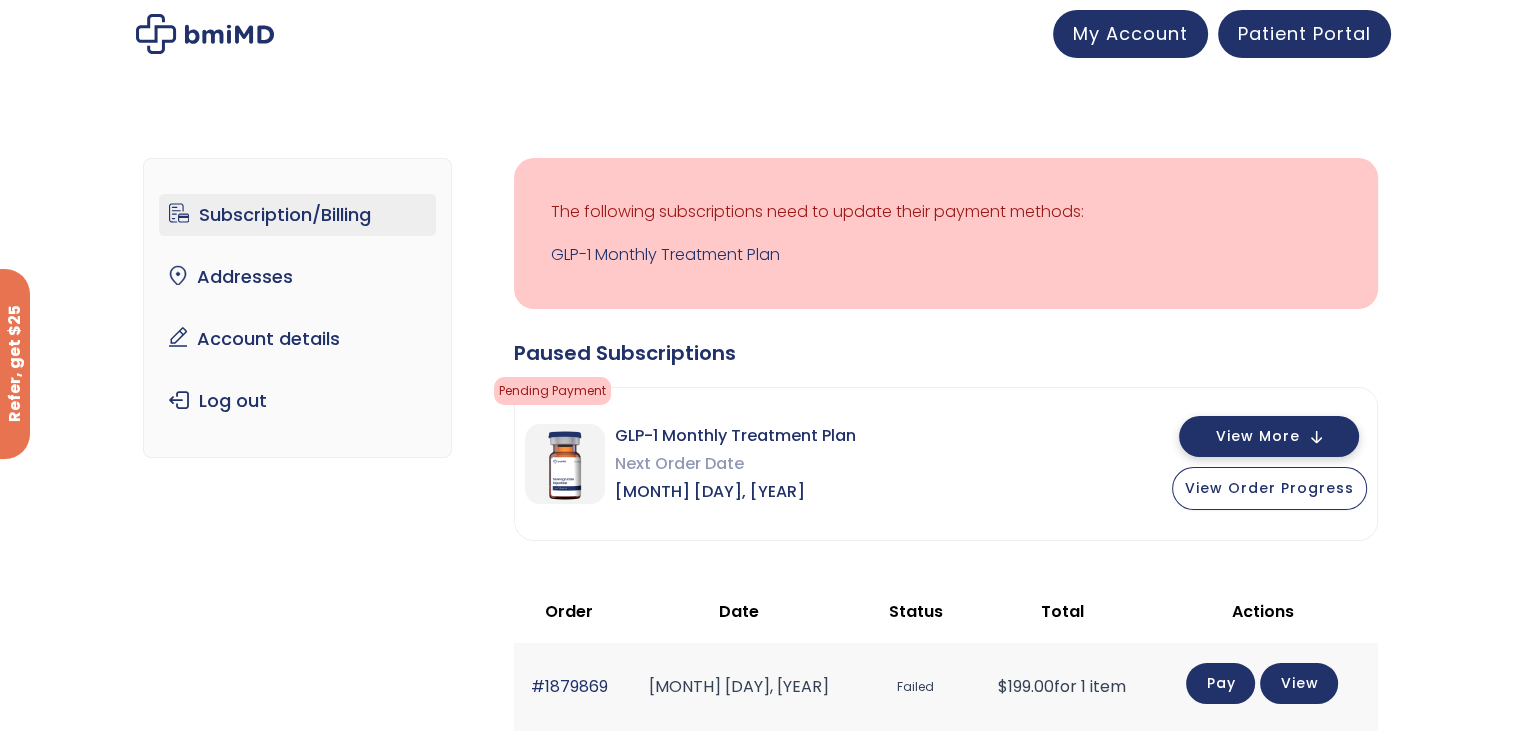 click on "View More" at bounding box center [1258, 436] 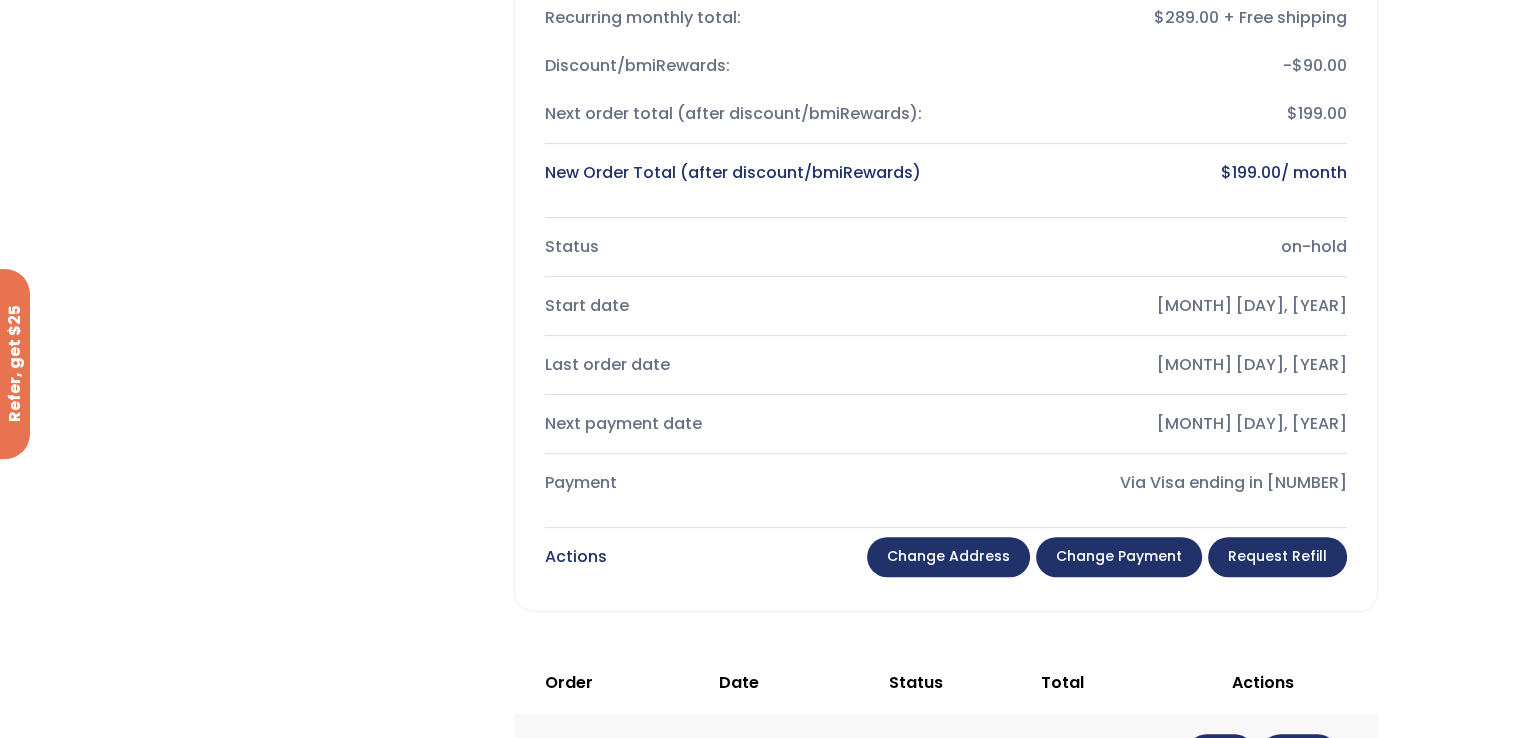 scroll, scrollTop: 700, scrollLeft: 0, axis: vertical 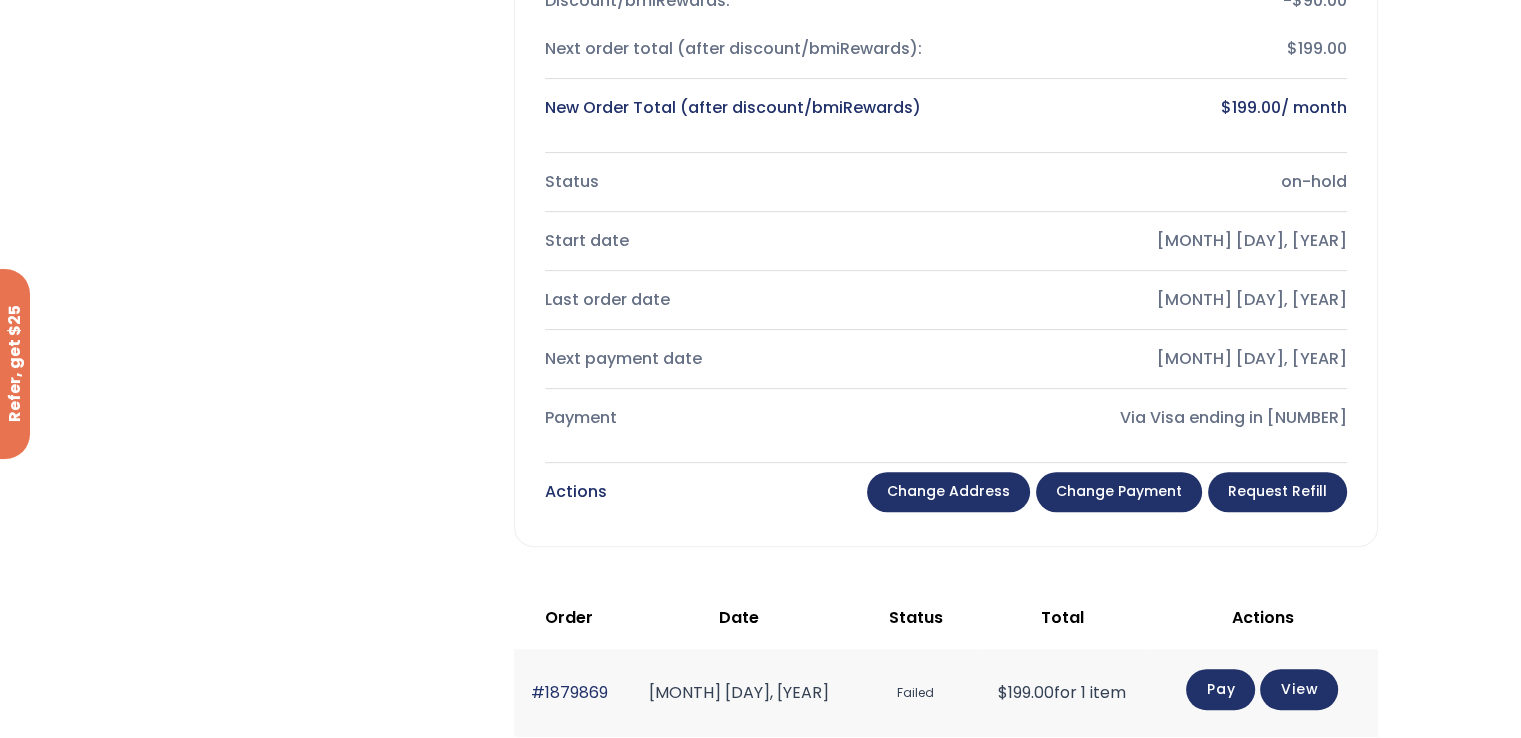 click on "Change Payment" at bounding box center (1119, 492) 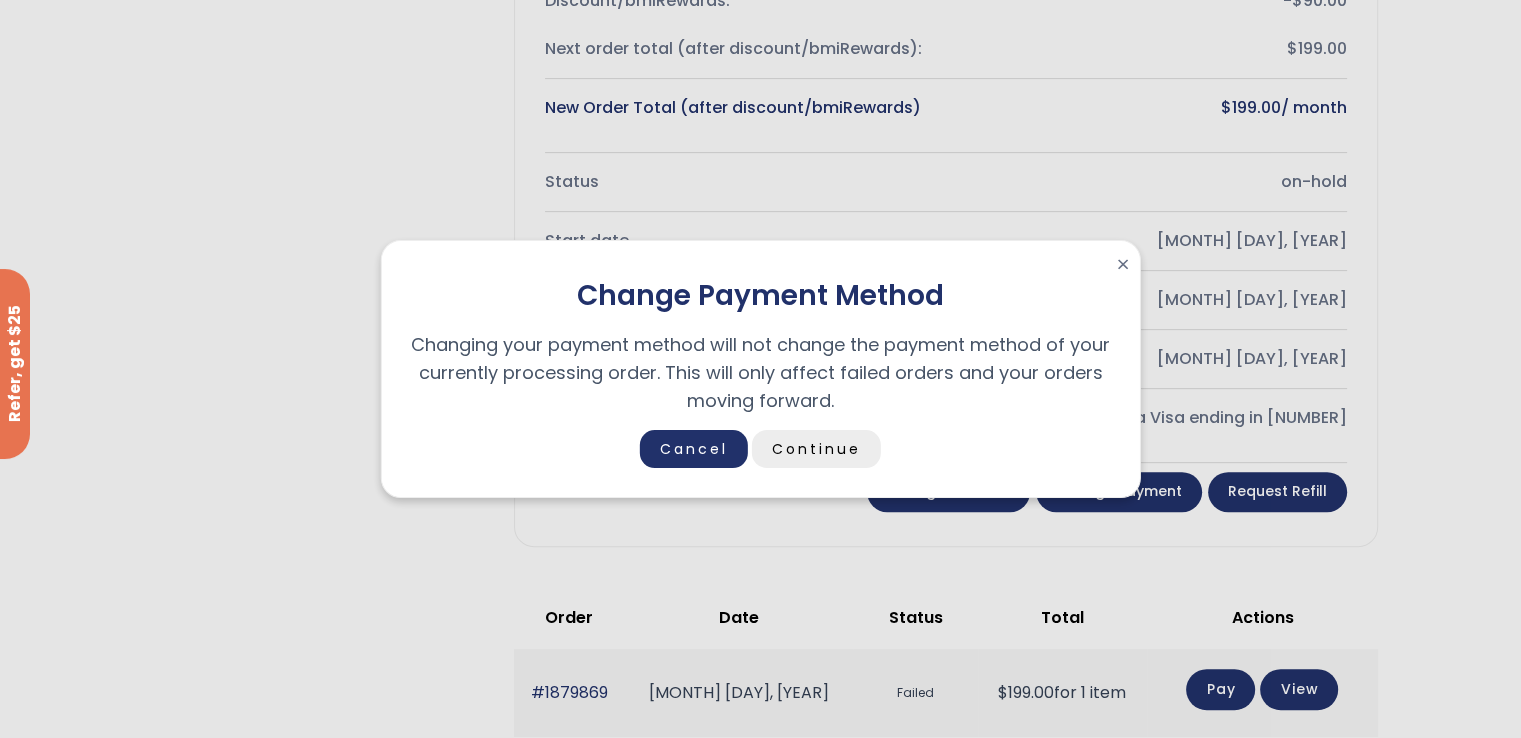 click on "Continue" at bounding box center [816, 449] 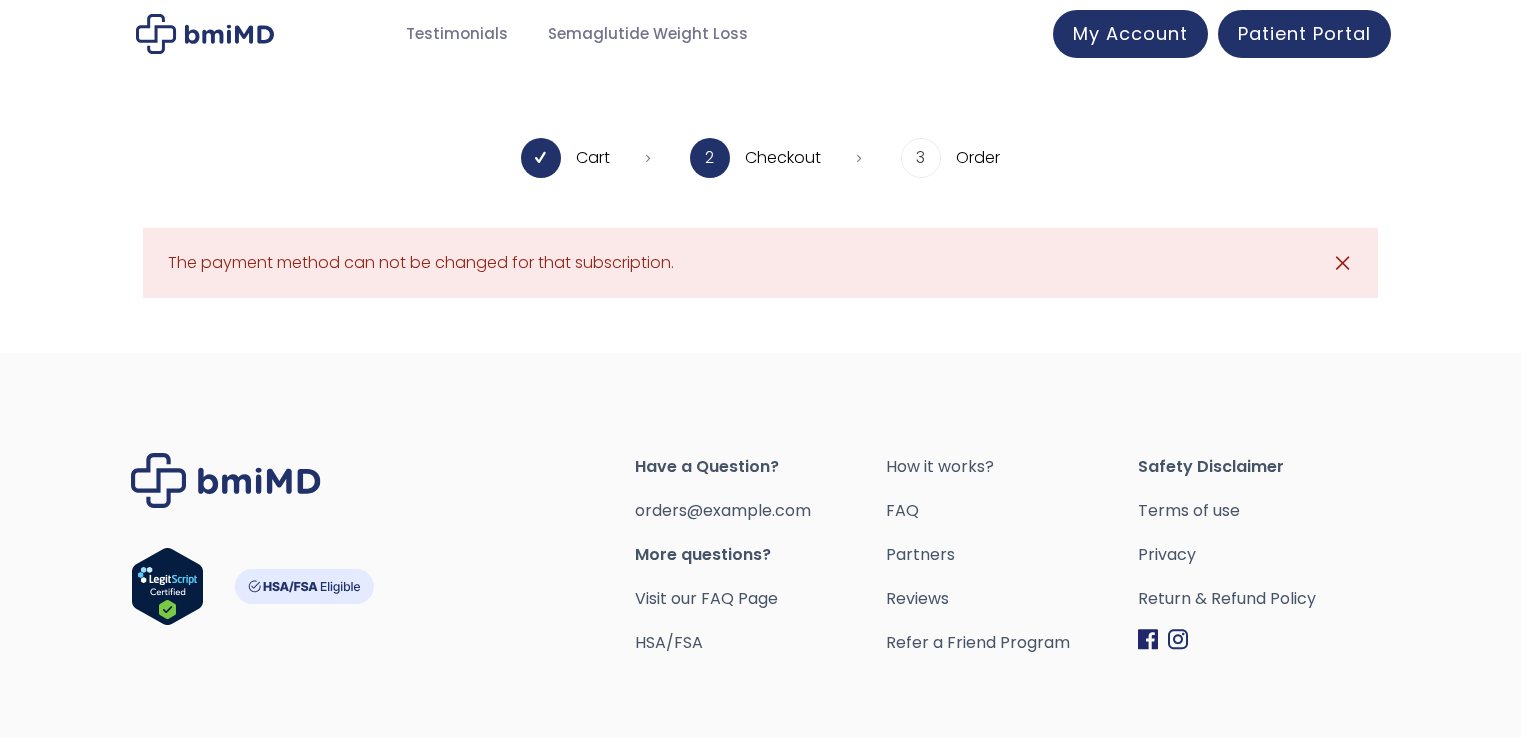 scroll, scrollTop: 0, scrollLeft: 0, axis: both 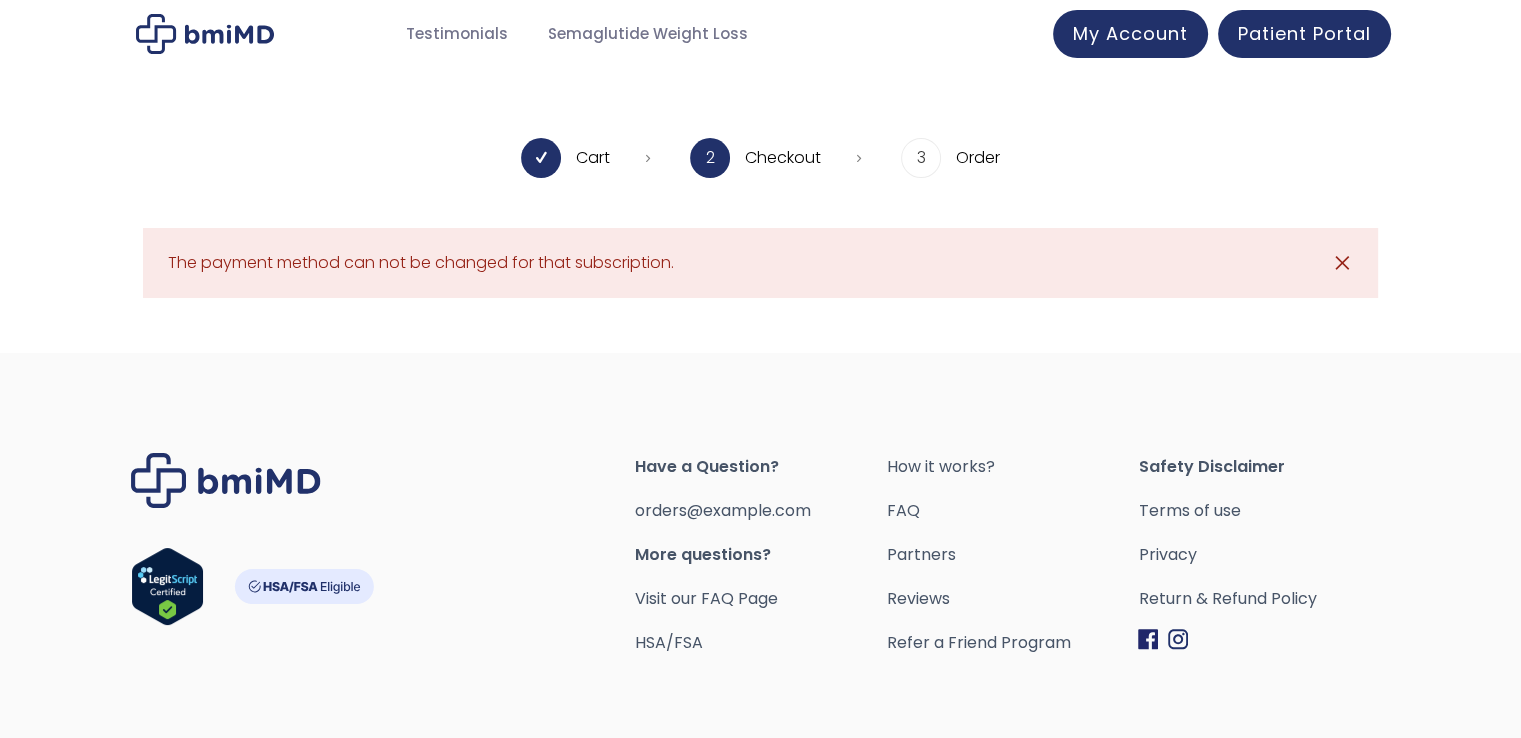 click on "✕" at bounding box center [1342, 263] 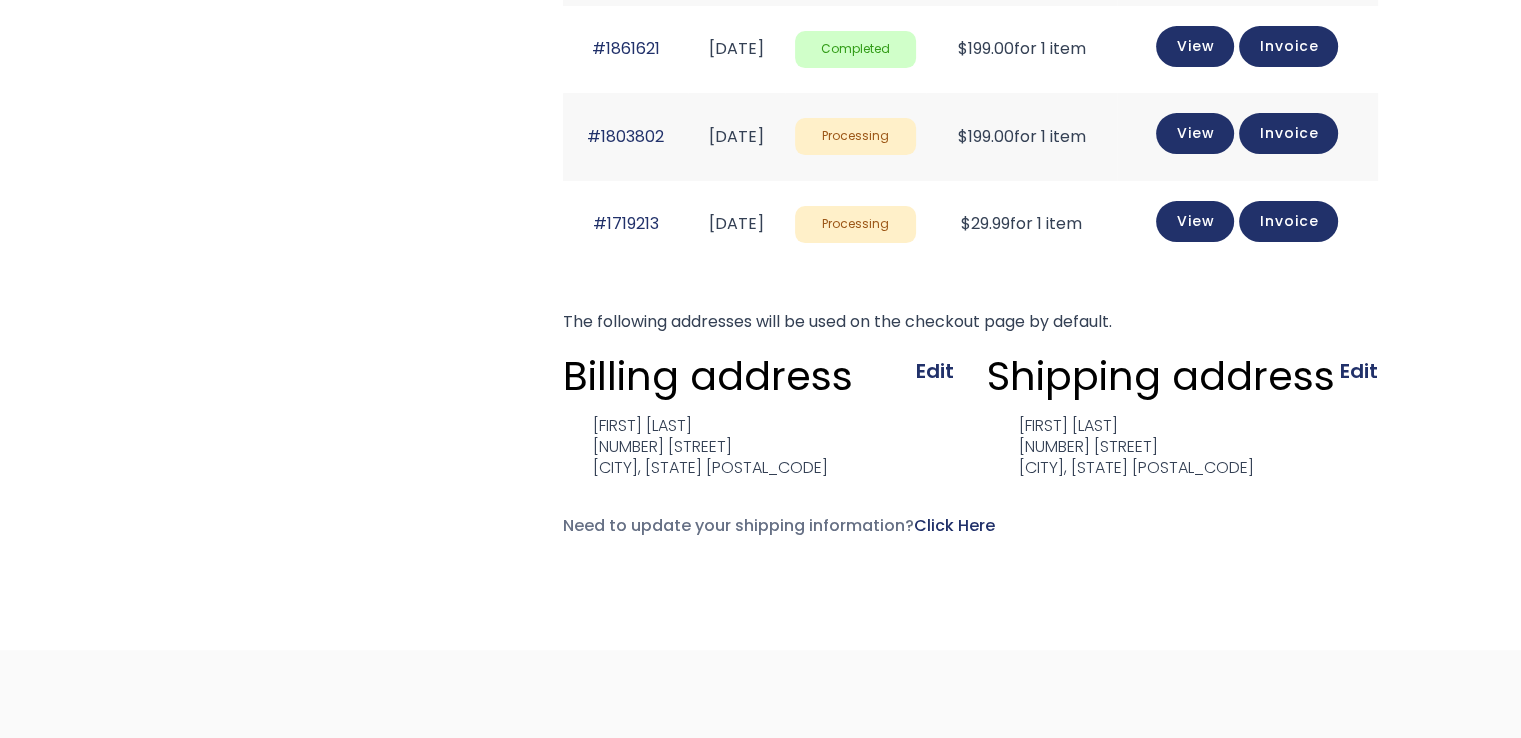 scroll, scrollTop: 544, scrollLeft: 0, axis: vertical 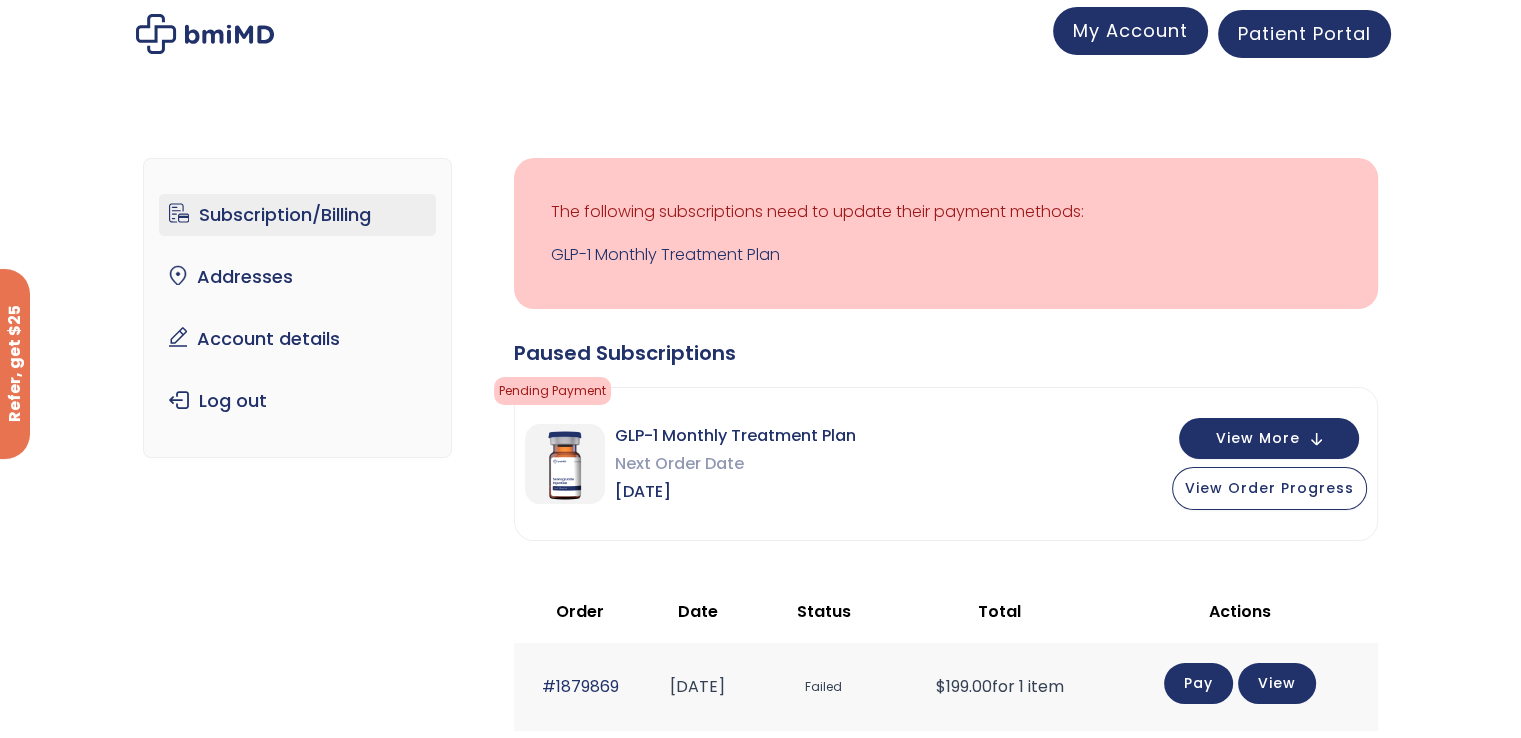 click on "My Account" at bounding box center (1130, 31) 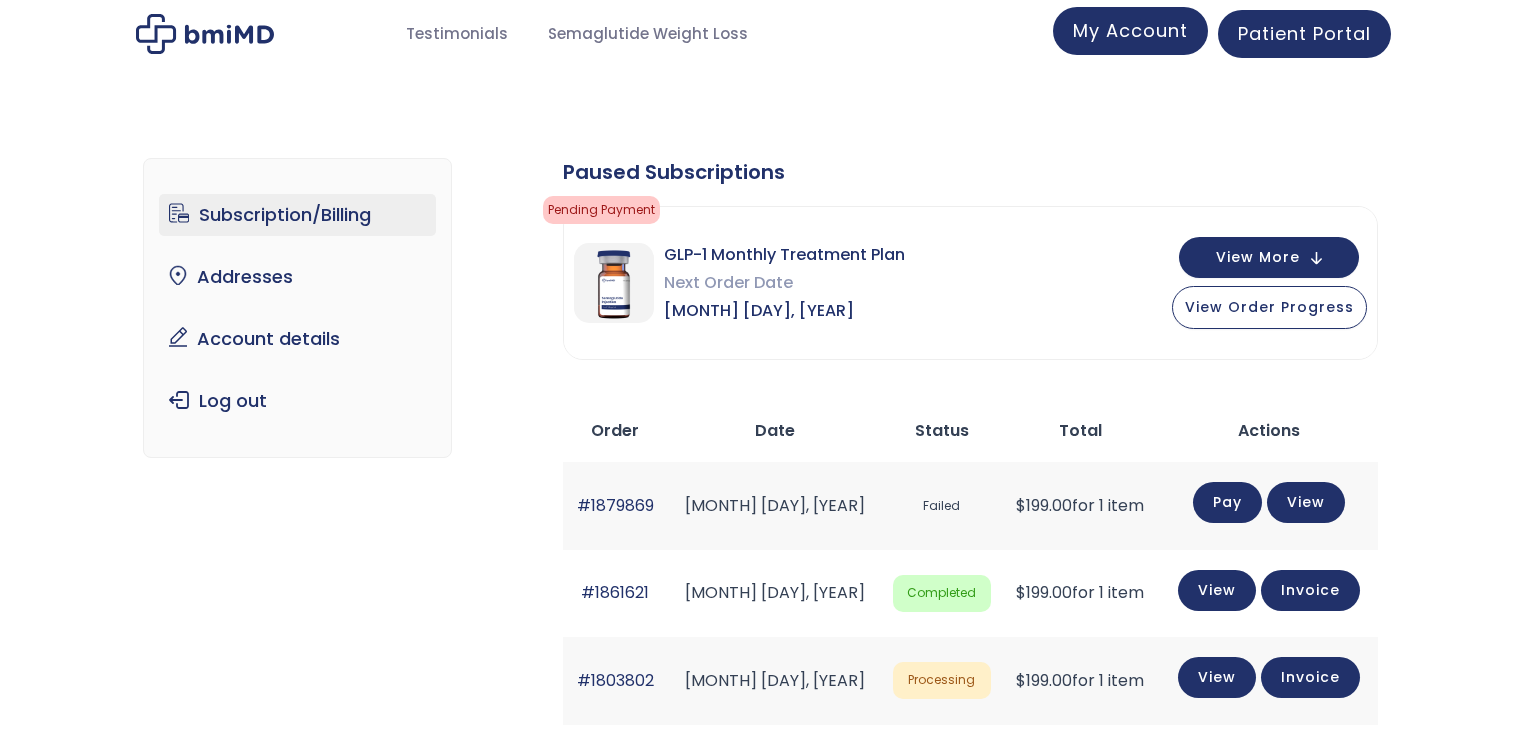 scroll, scrollTop: 0, scrollLeft: 0, axis: both 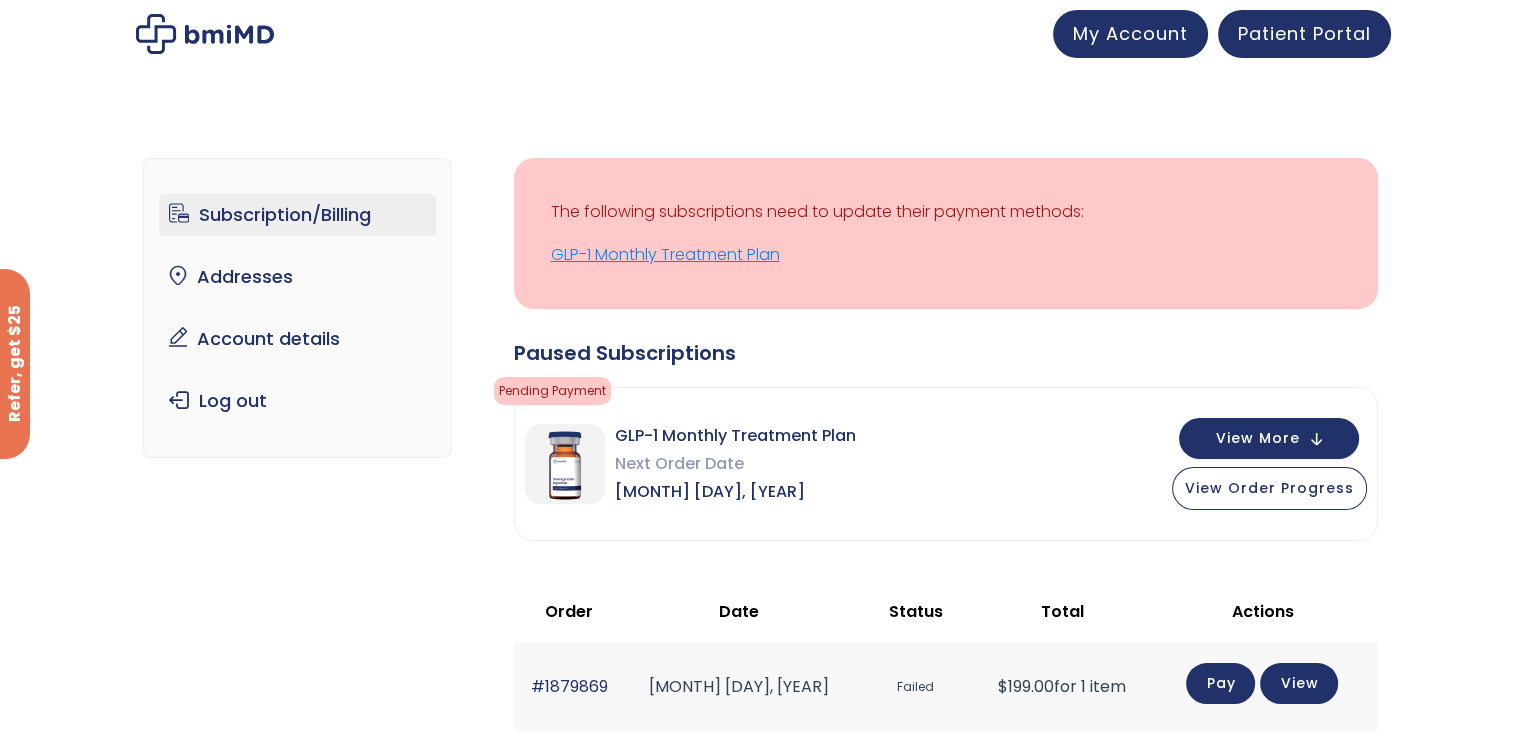 click on "GLP-1 Monthly Treatment Plan" at bounding box center [946, 255] 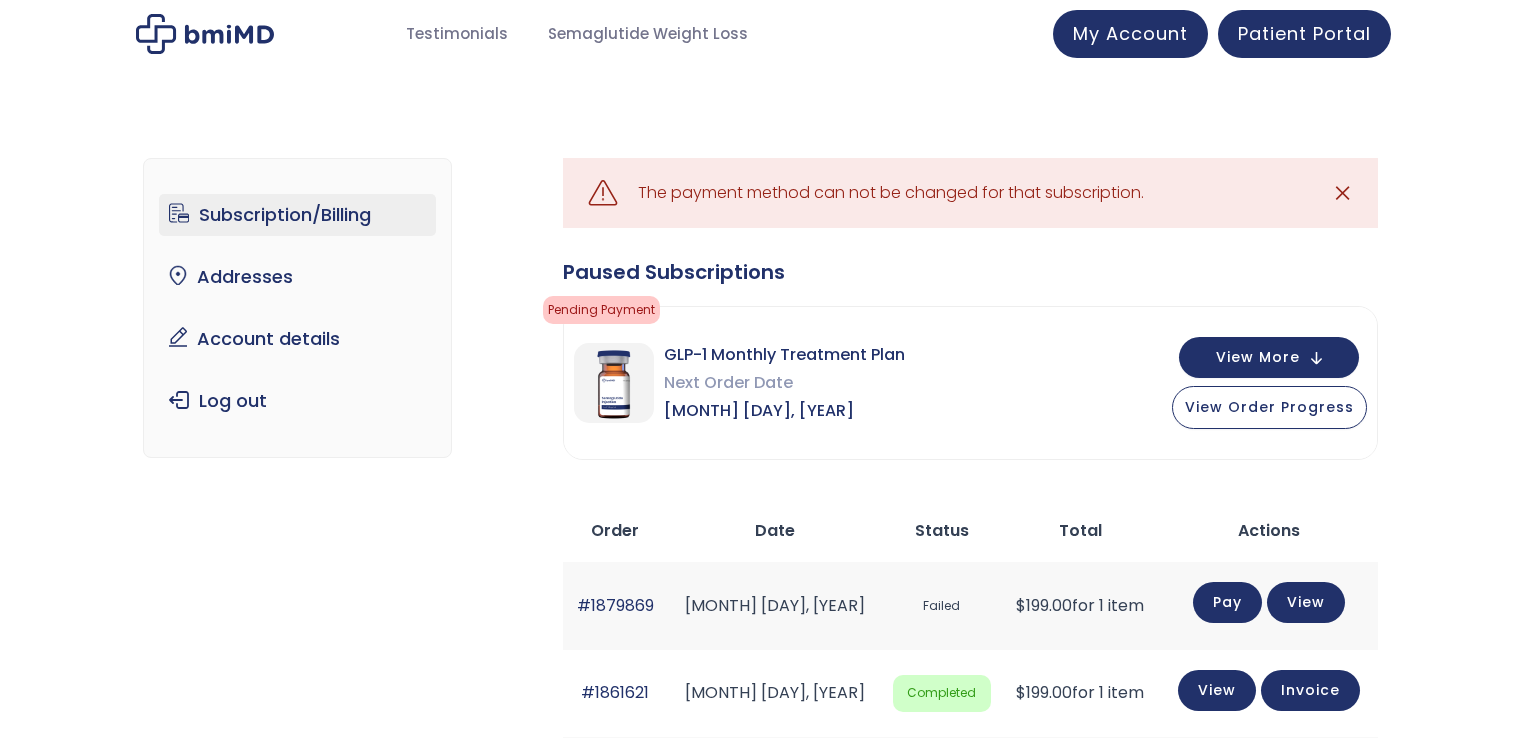 scroll, scrollTop: 0, scrollLeft: 0, axis: both 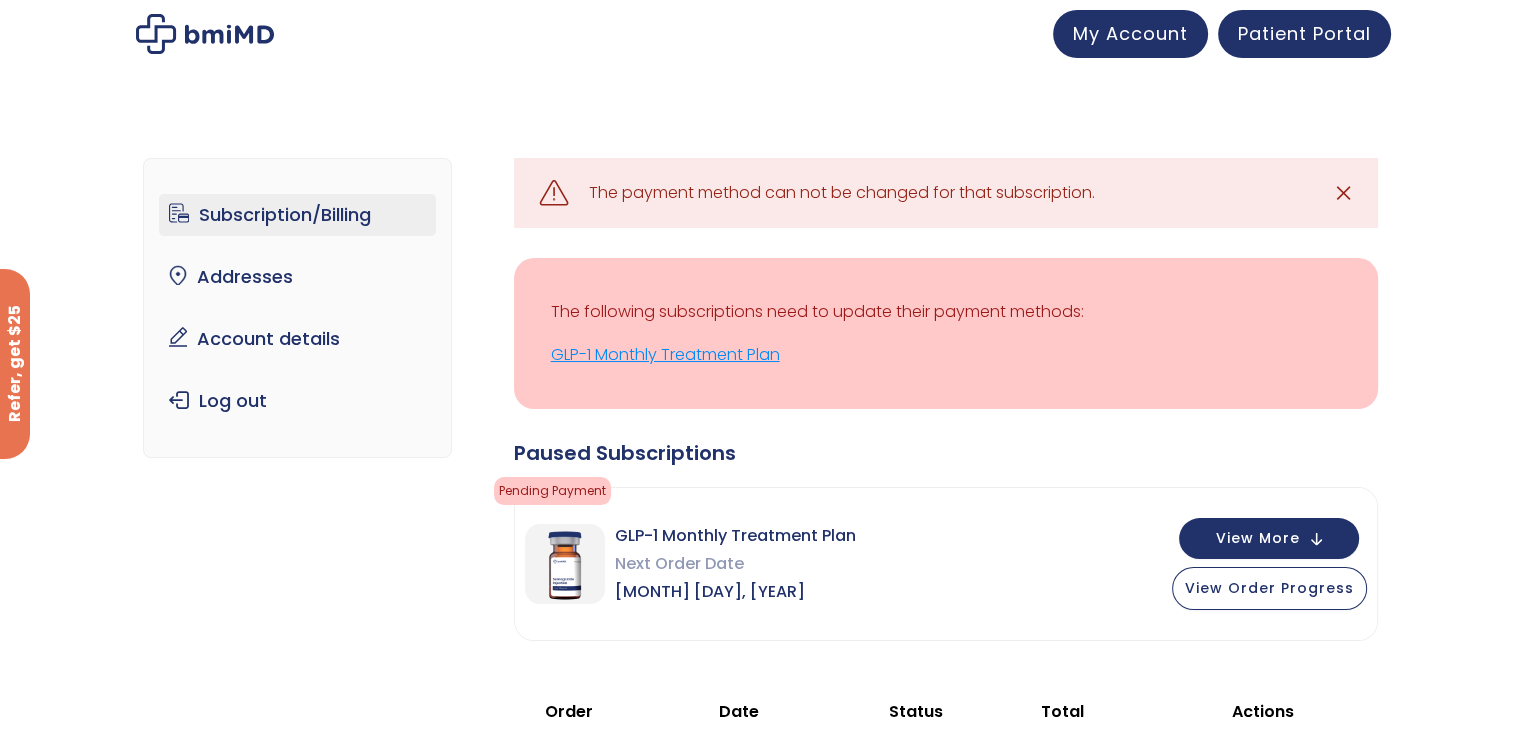 click on "GLP-1 Monthly Treatment Plan" at bounding box center [946, 355] 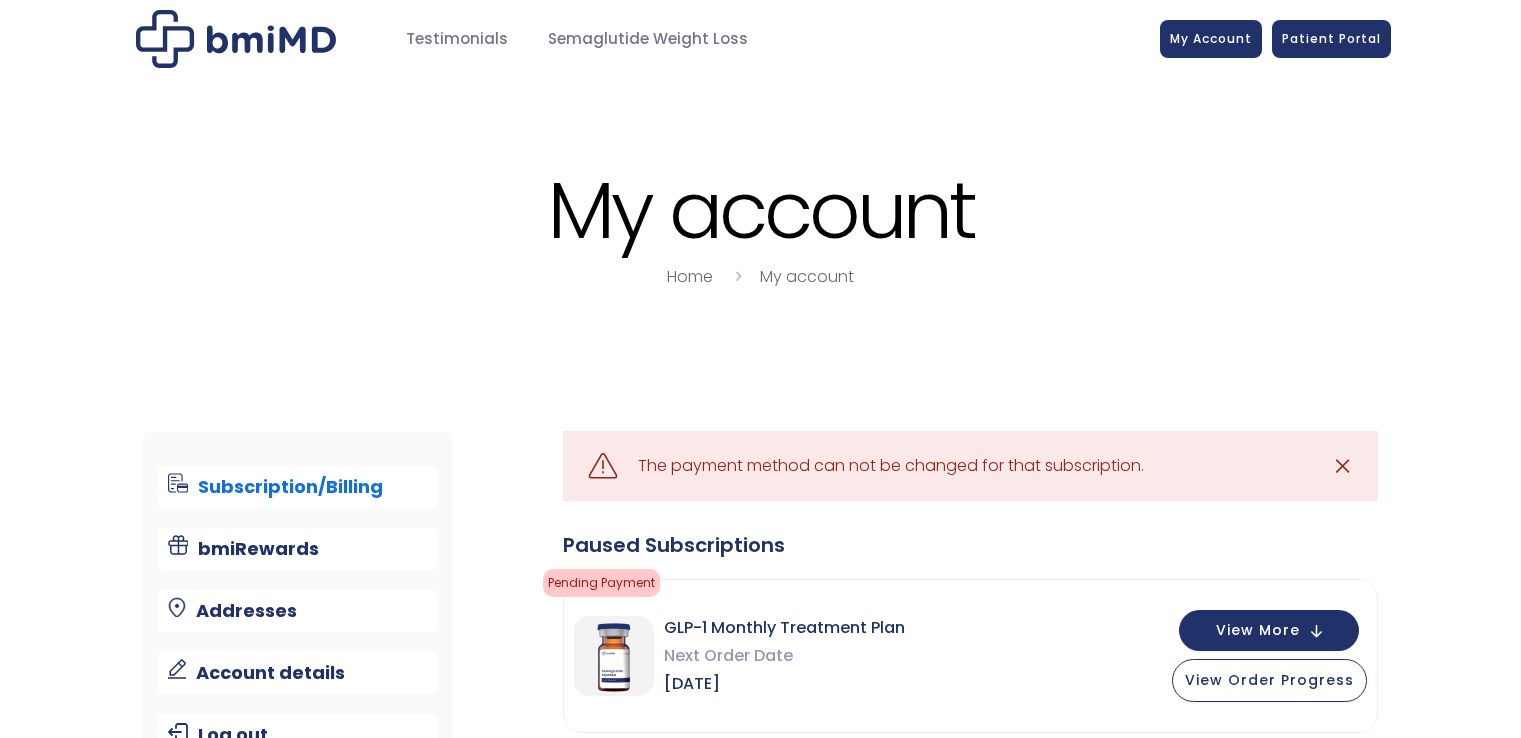 scroll, scrollTop: 0, scrollLeft: 0, axis: both 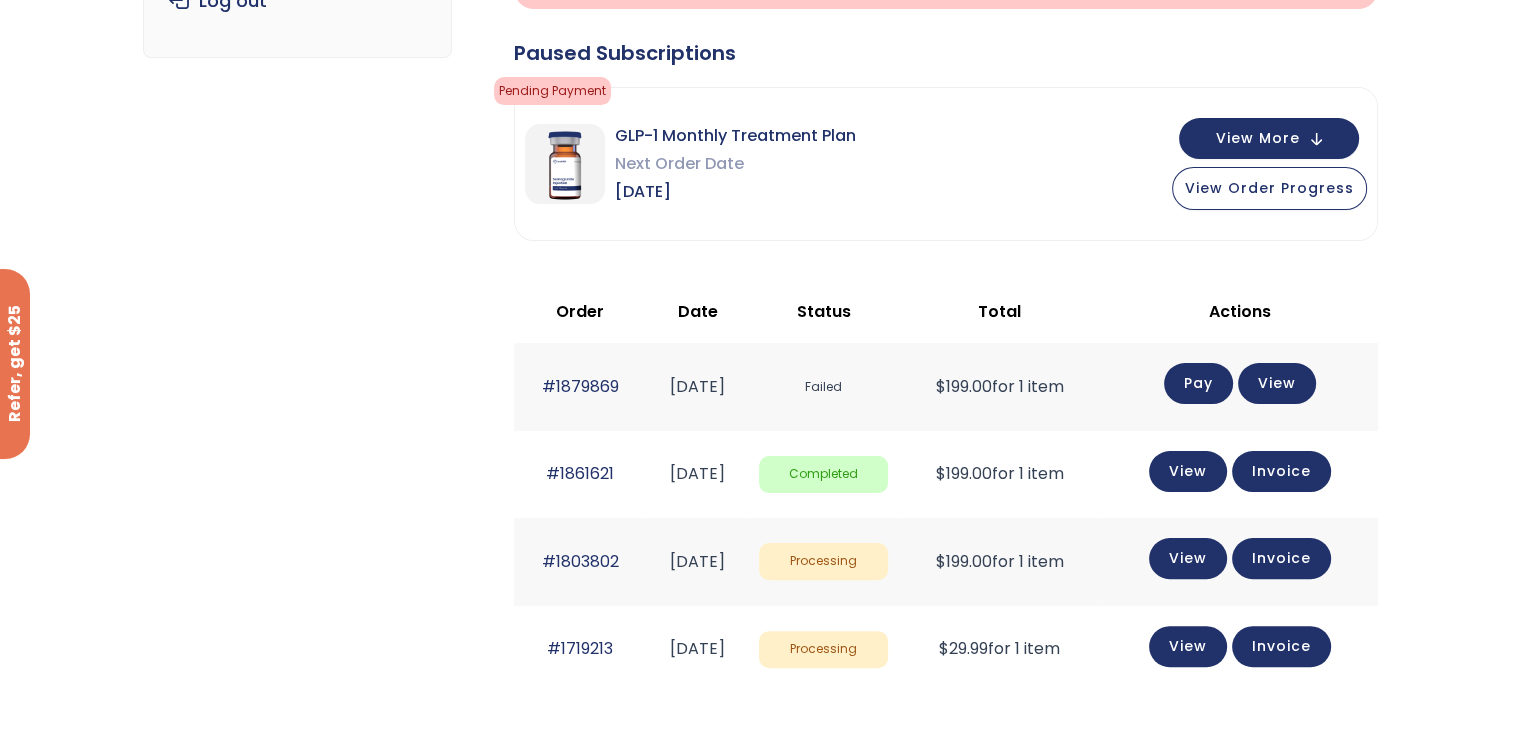 click on "Pay" 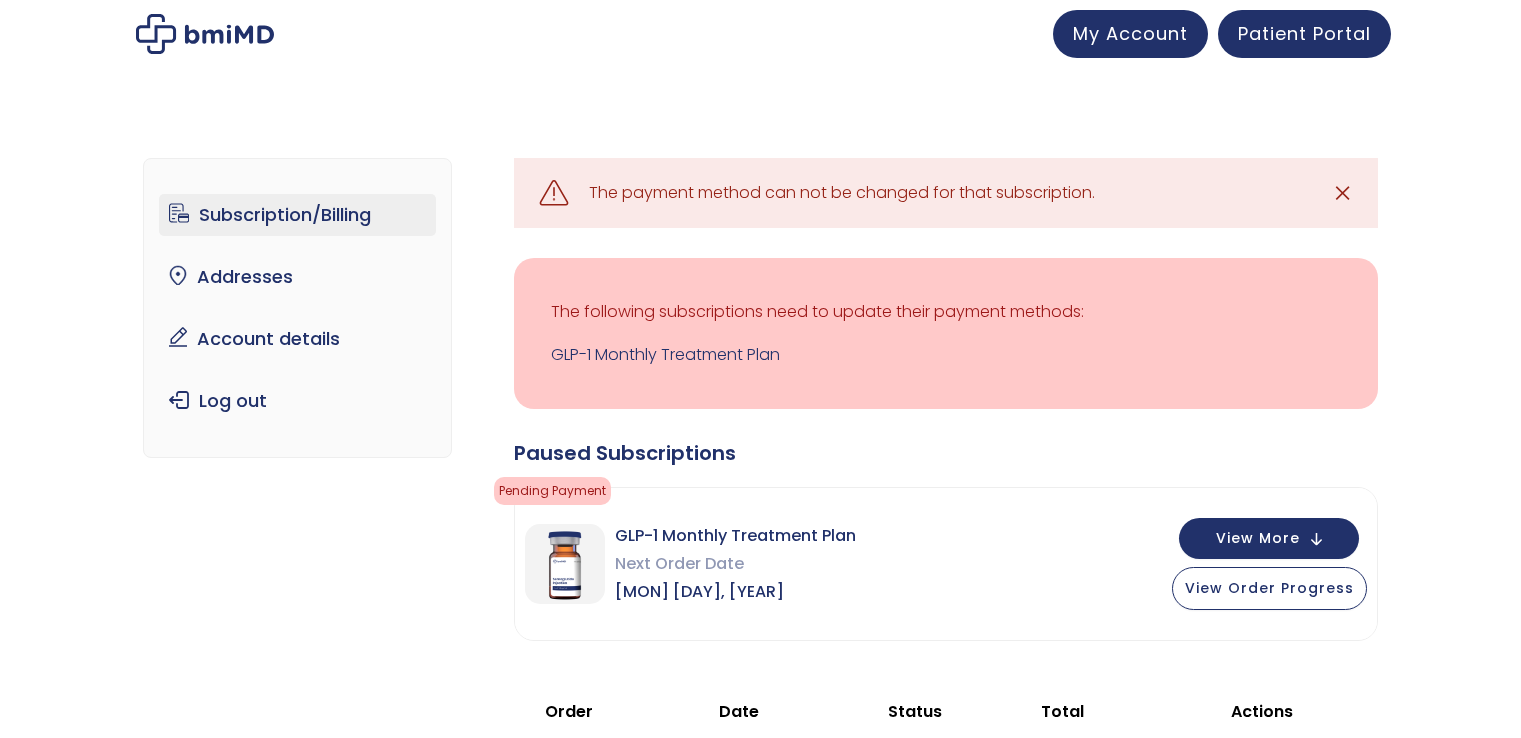scroll, scrollTop: 0, scrollLeft: 0, axis: both 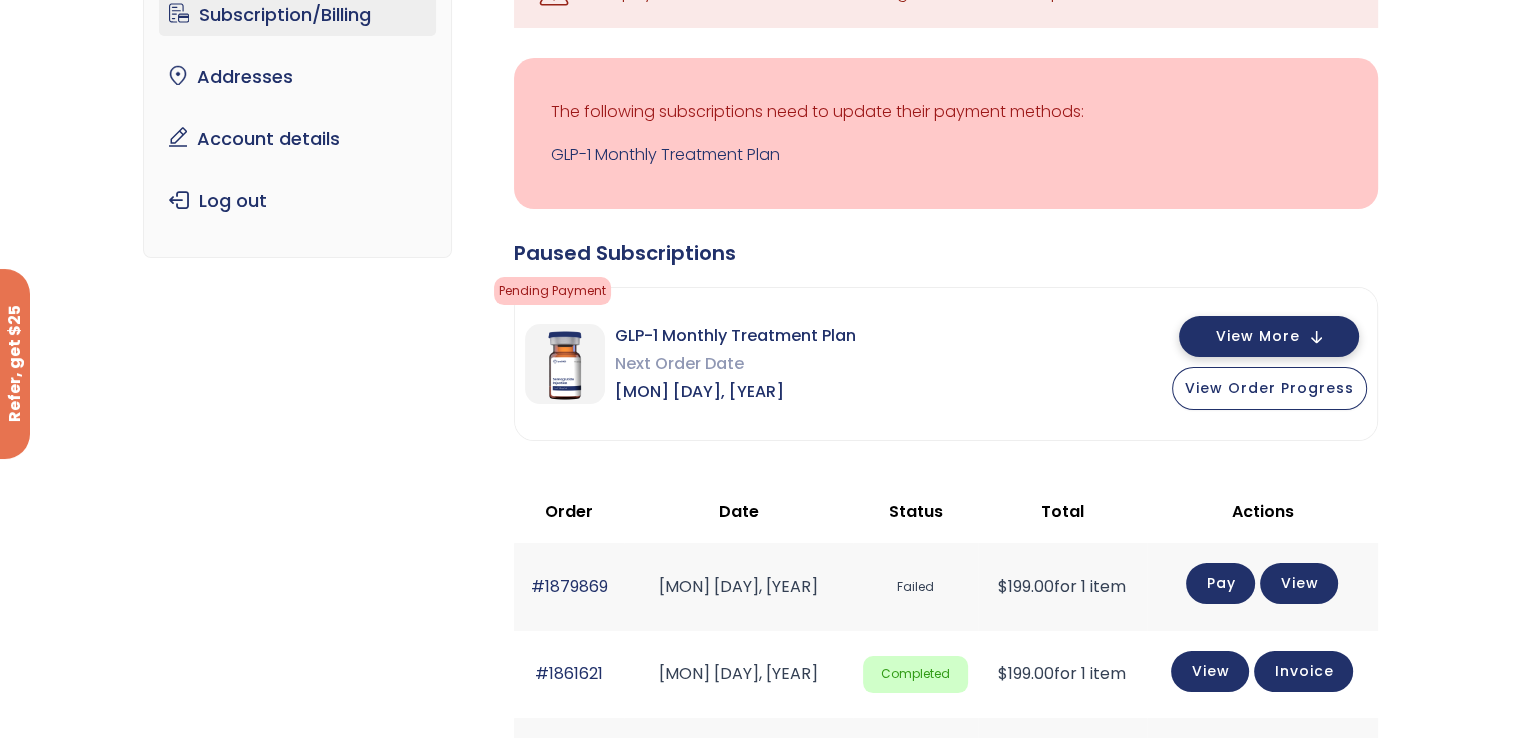click on "View More" at bounding box center [1269, 336] 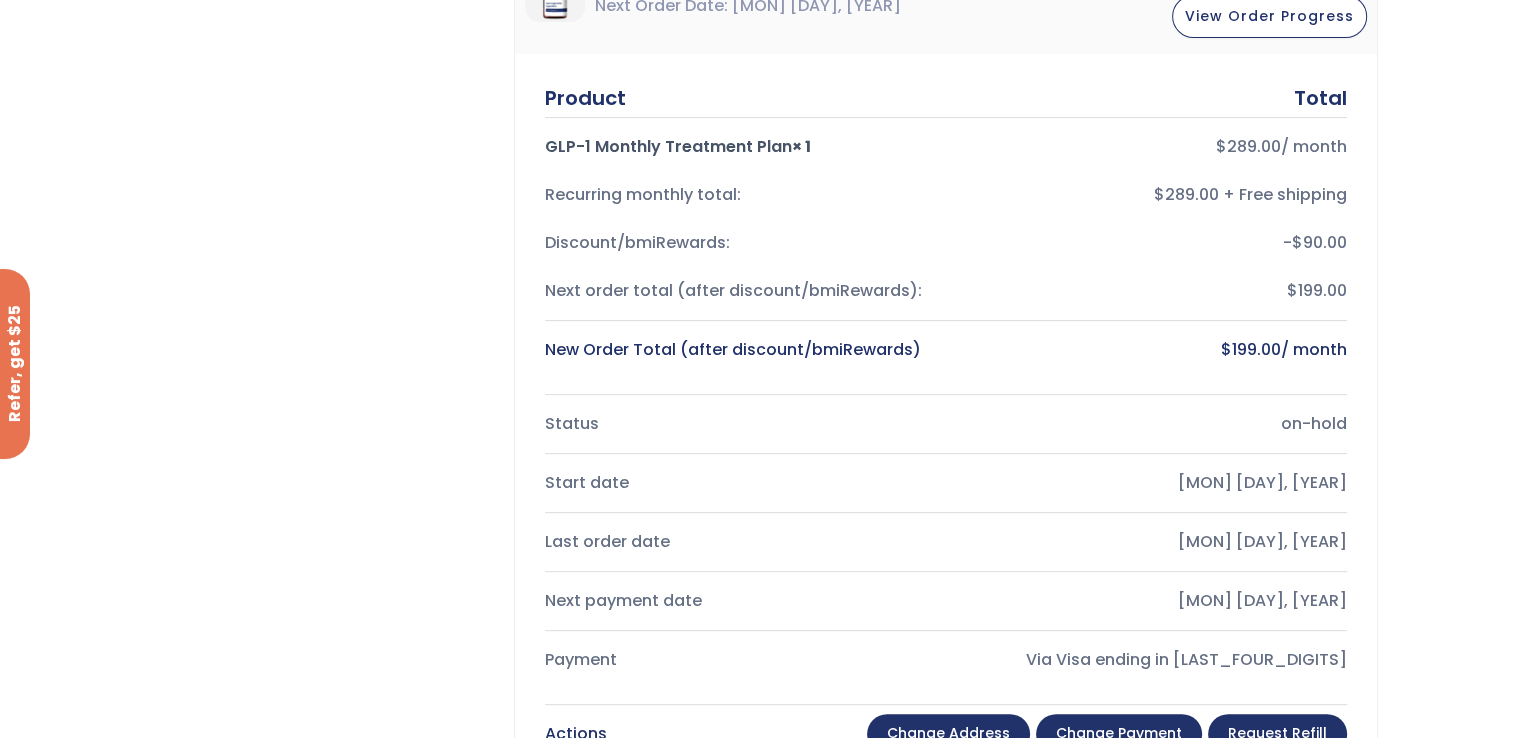 scroll, scrollTop: 600, scrollLeft: 0, axis: vertical 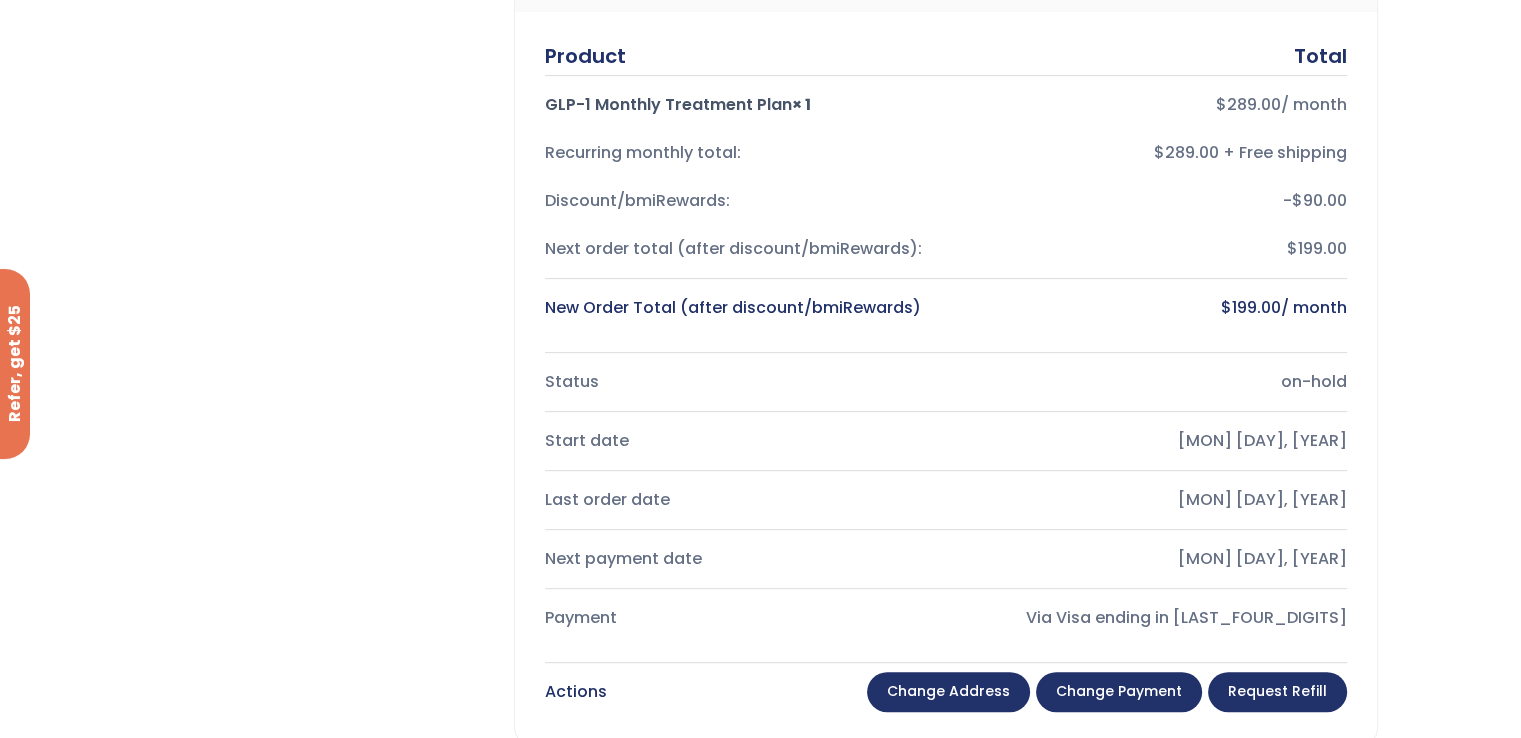 click on "Change Payment" at bounding box center [1119, 692] 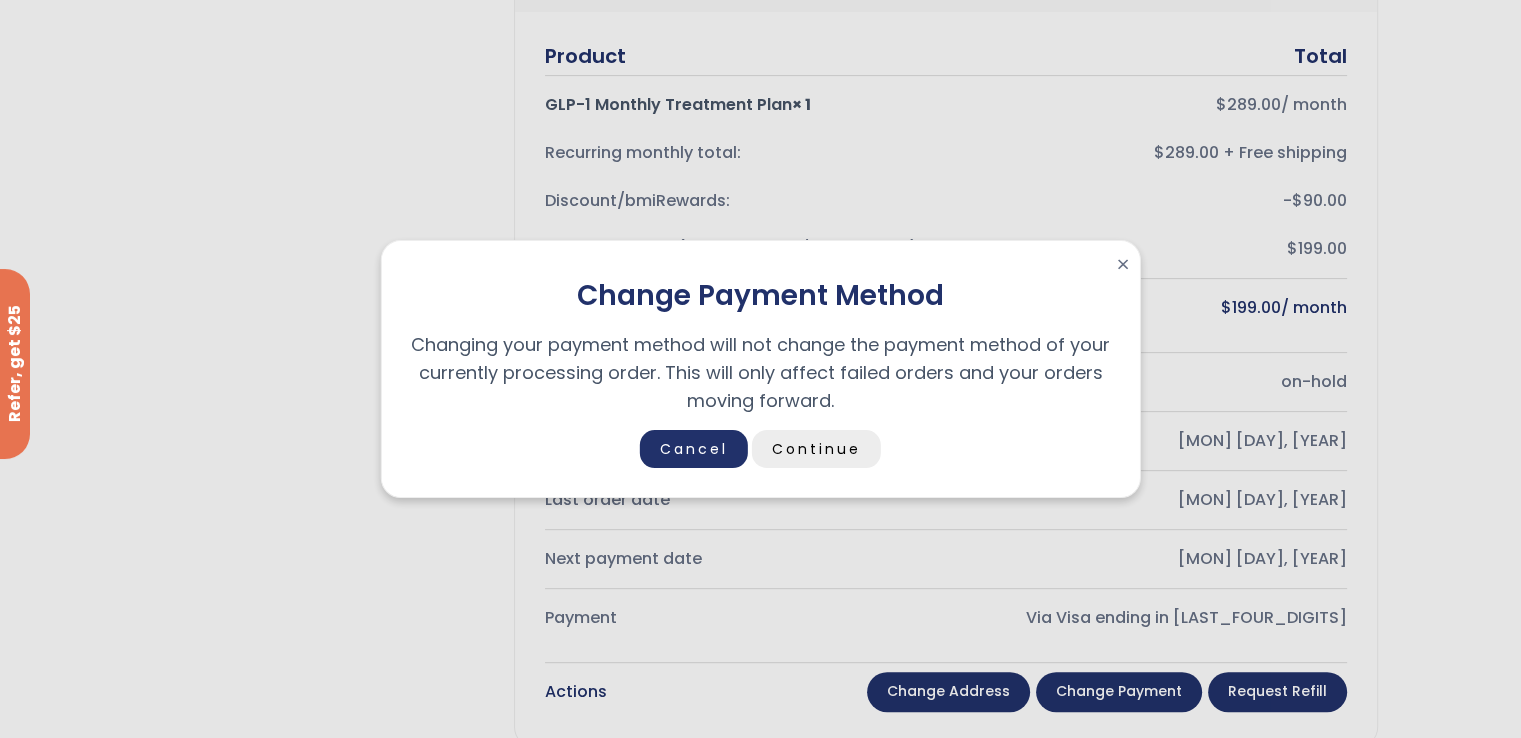 click on "Continue" at bounding box center [816, 449] 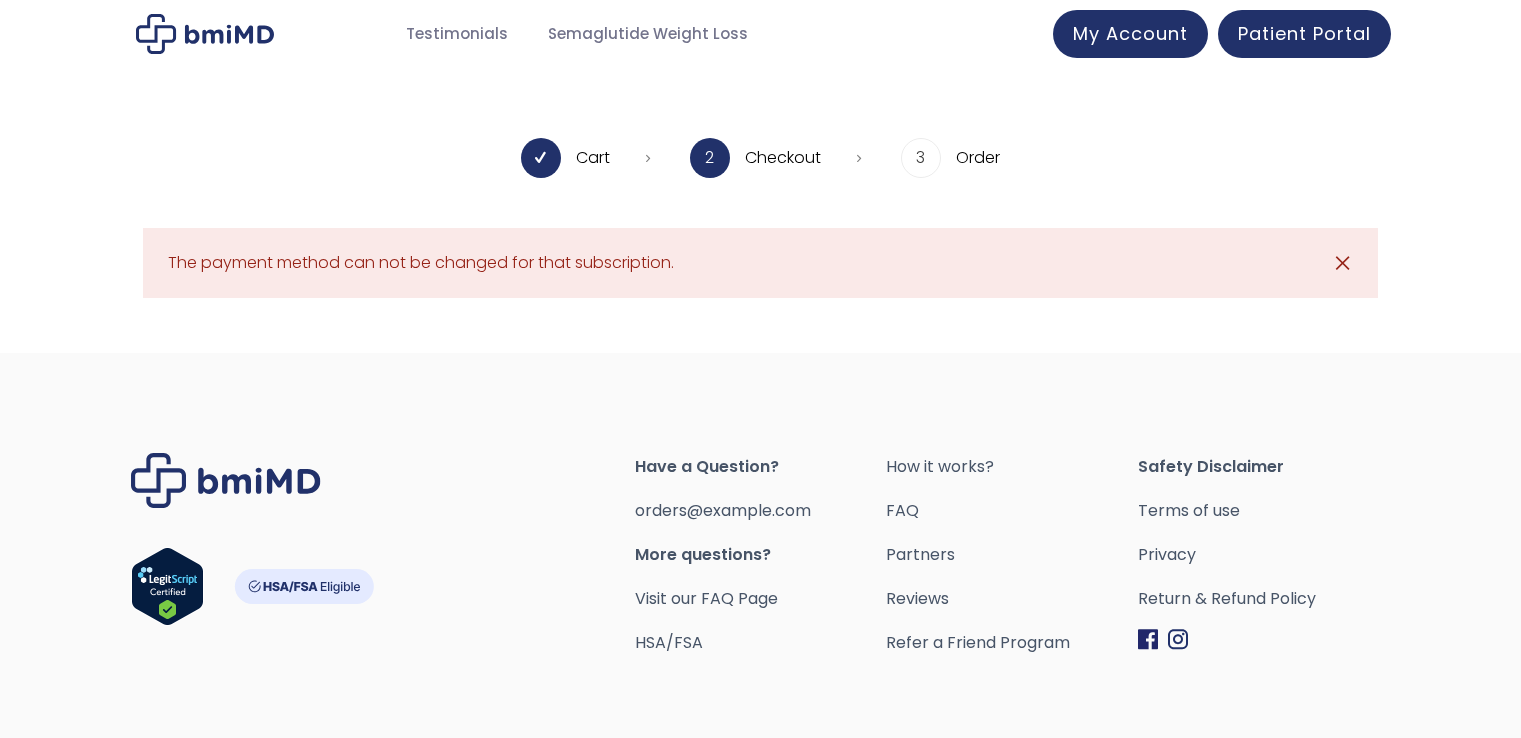 scroll, scrollTop: 0, scrollLeft: 0, axis: both 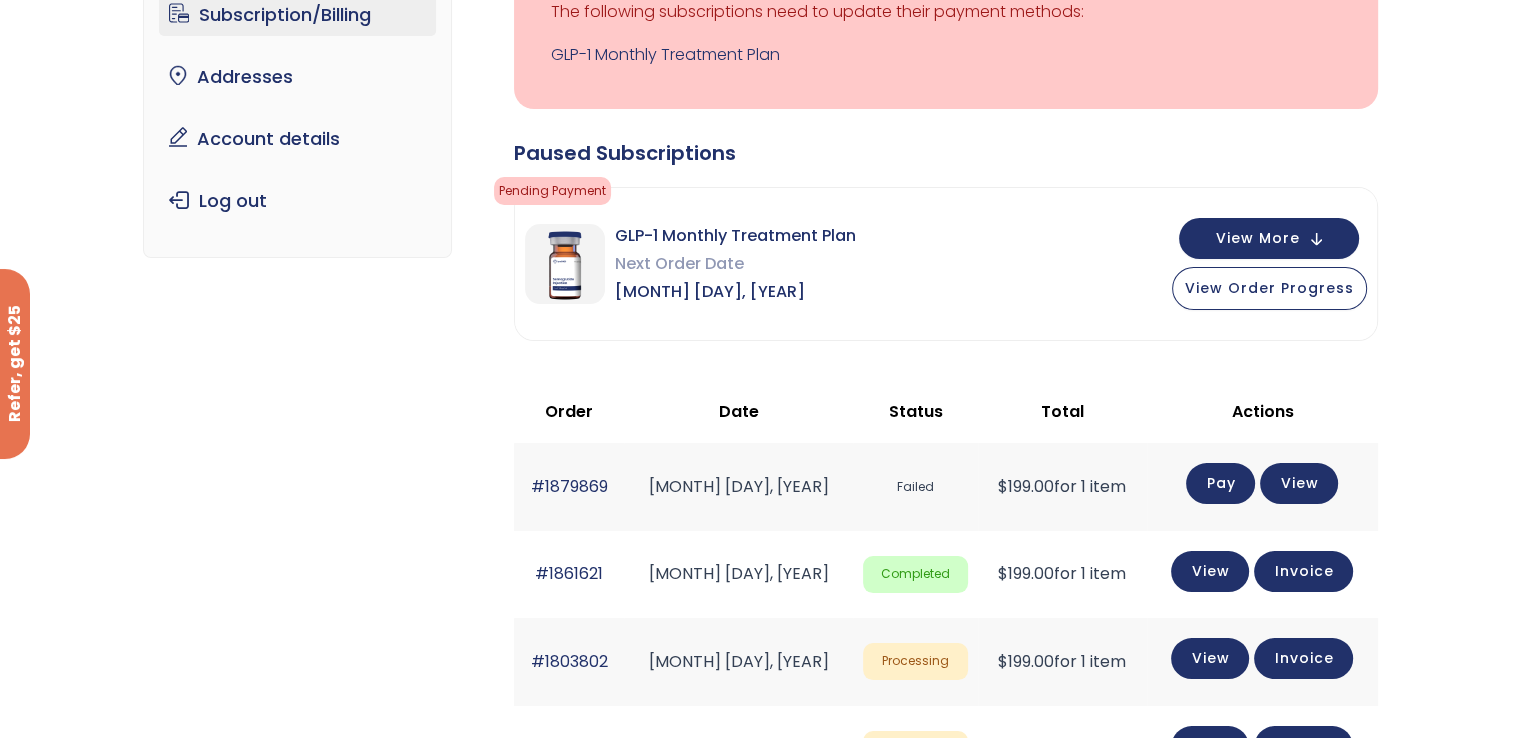 click on "Pay" 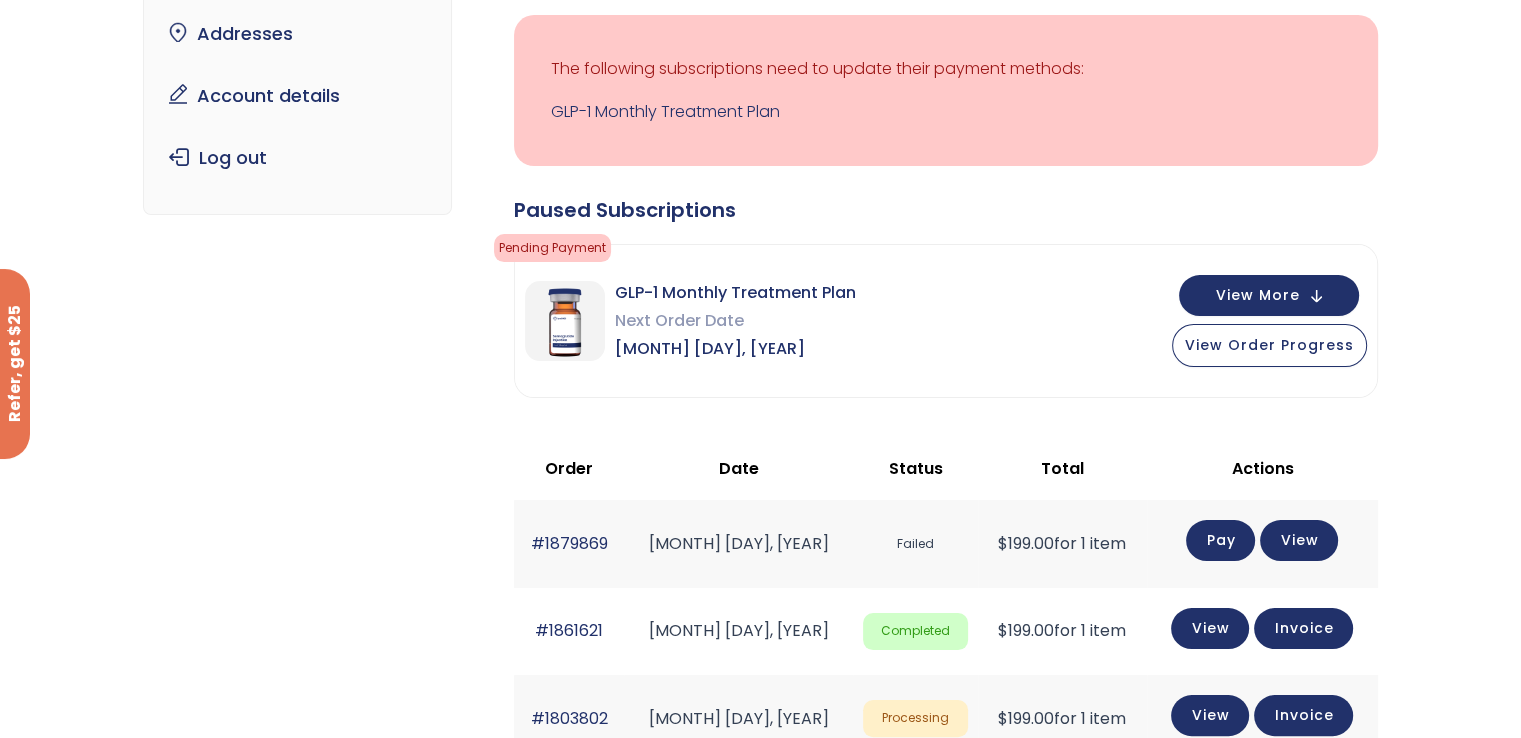 scroll, scrollTop: 300, scrollLeft: 0, axis: vertical 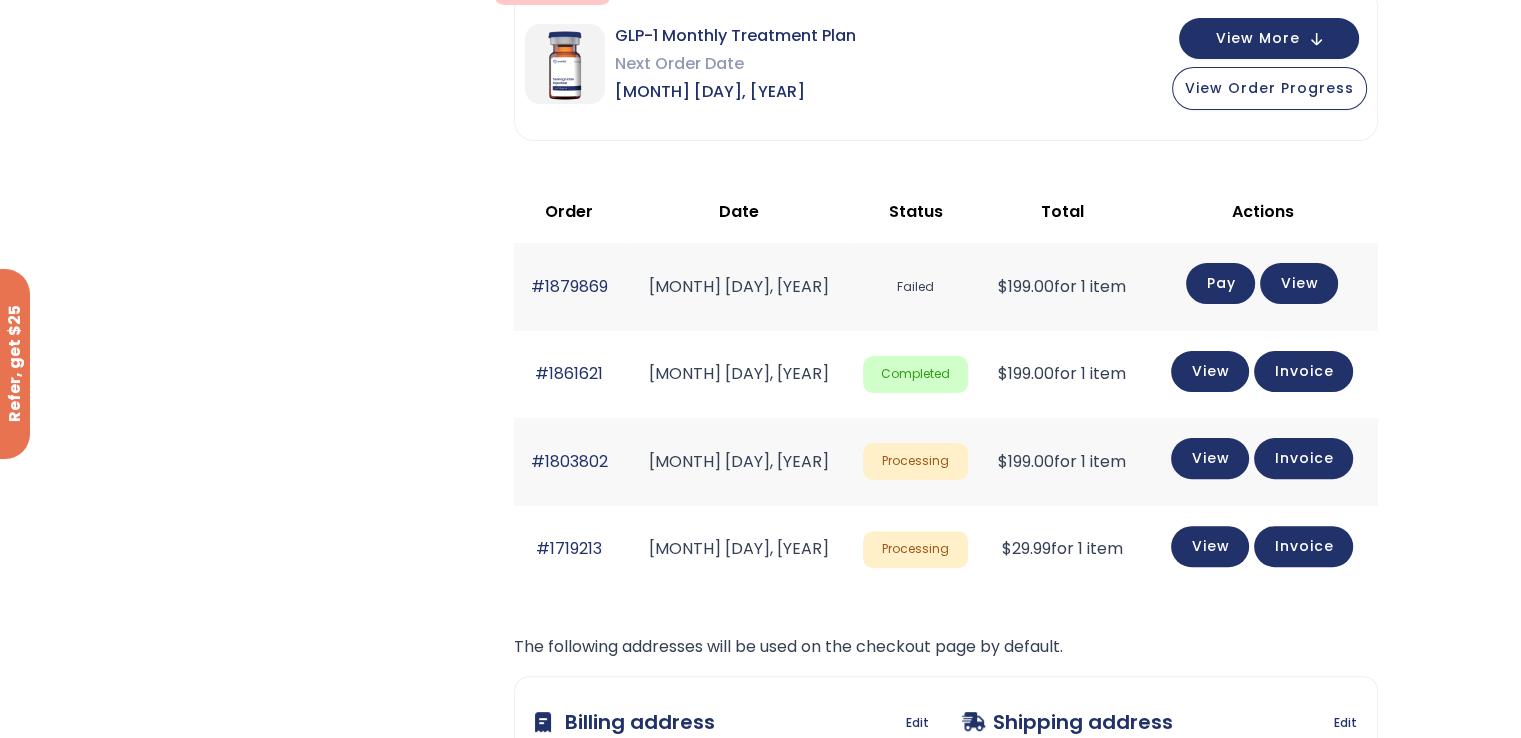 click on "Pay" 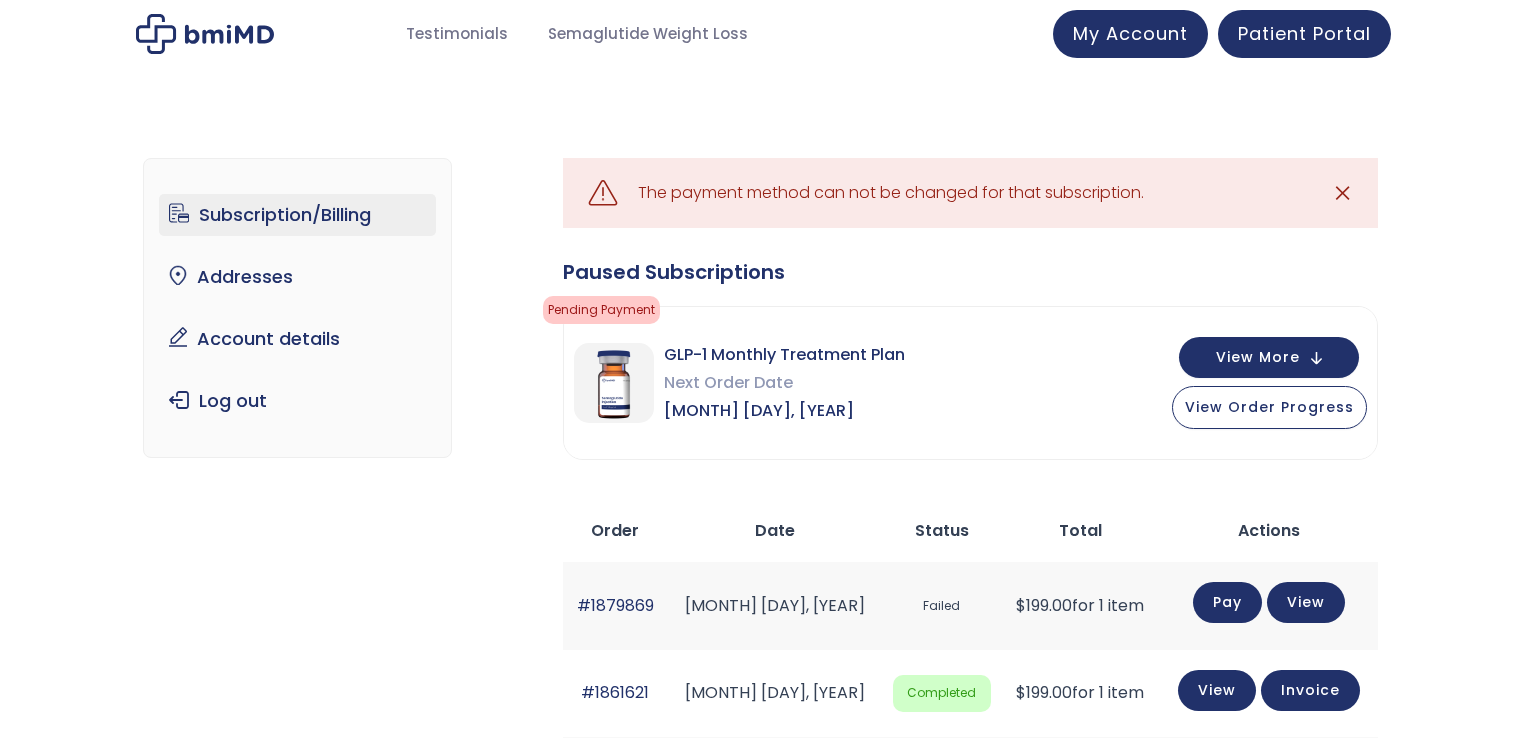 scroll, scrollTop: 0, scrollLeft: 0, axis: both 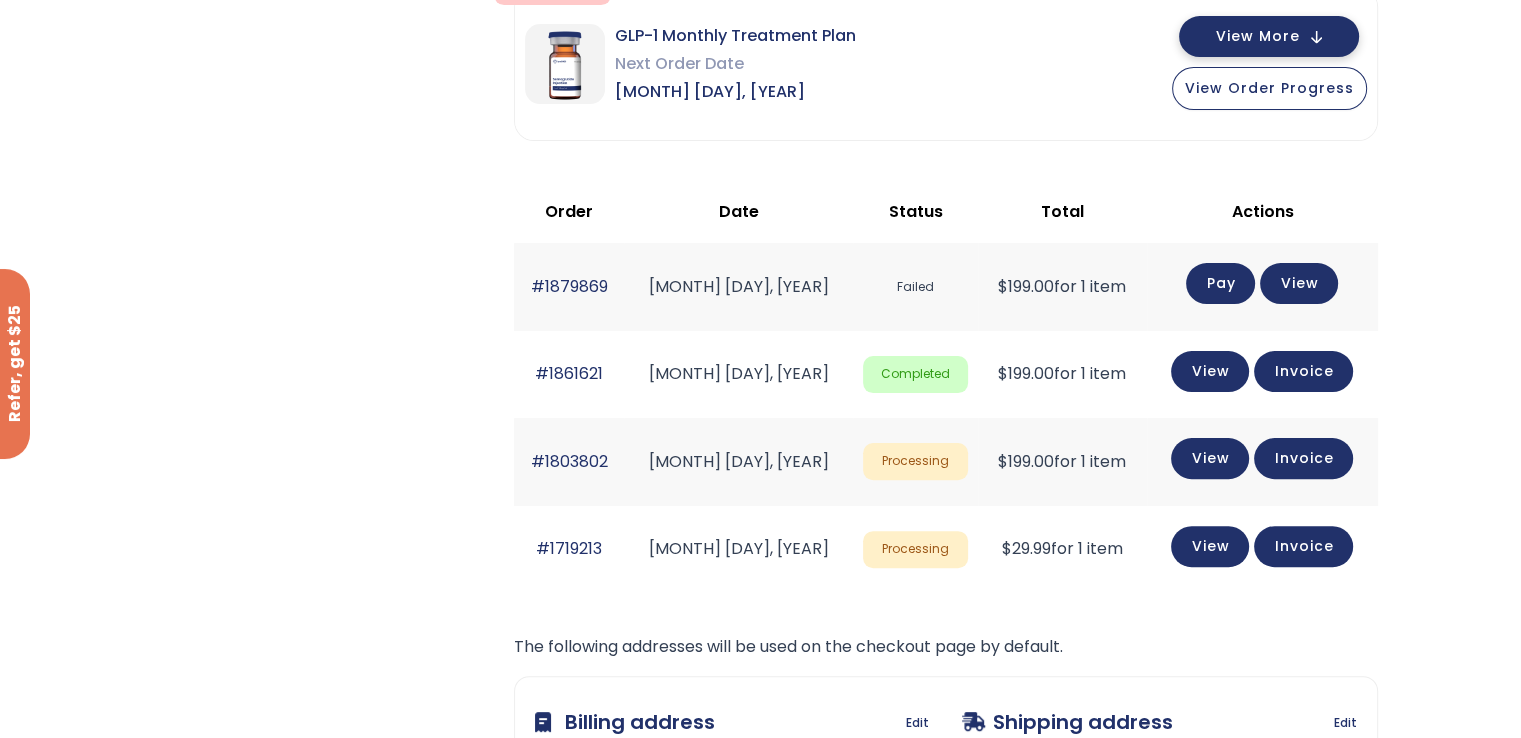 click on "View More" at bounding box center [1269, 36] 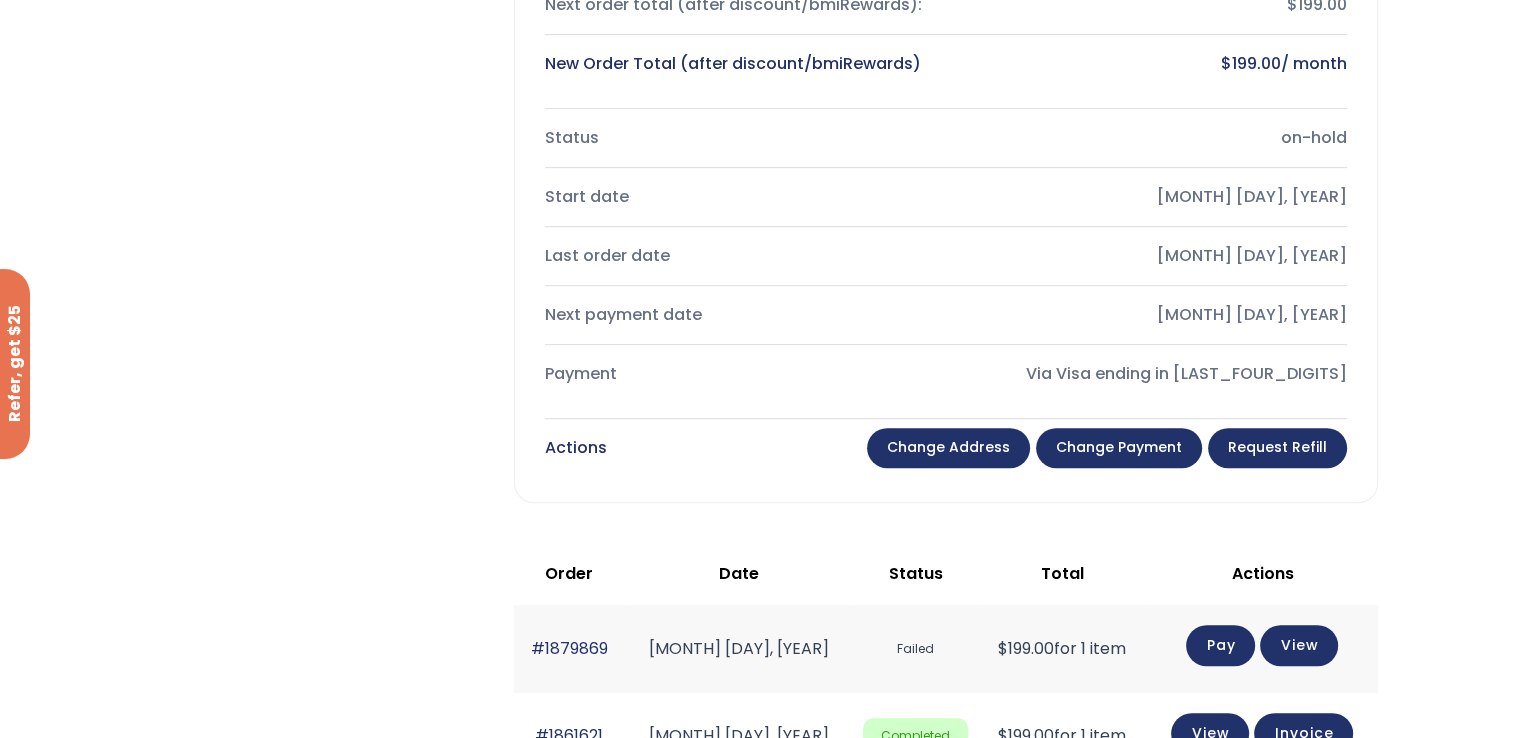 scroll, scrollTop: 1000, scrollLeft: 0, axis: vertical 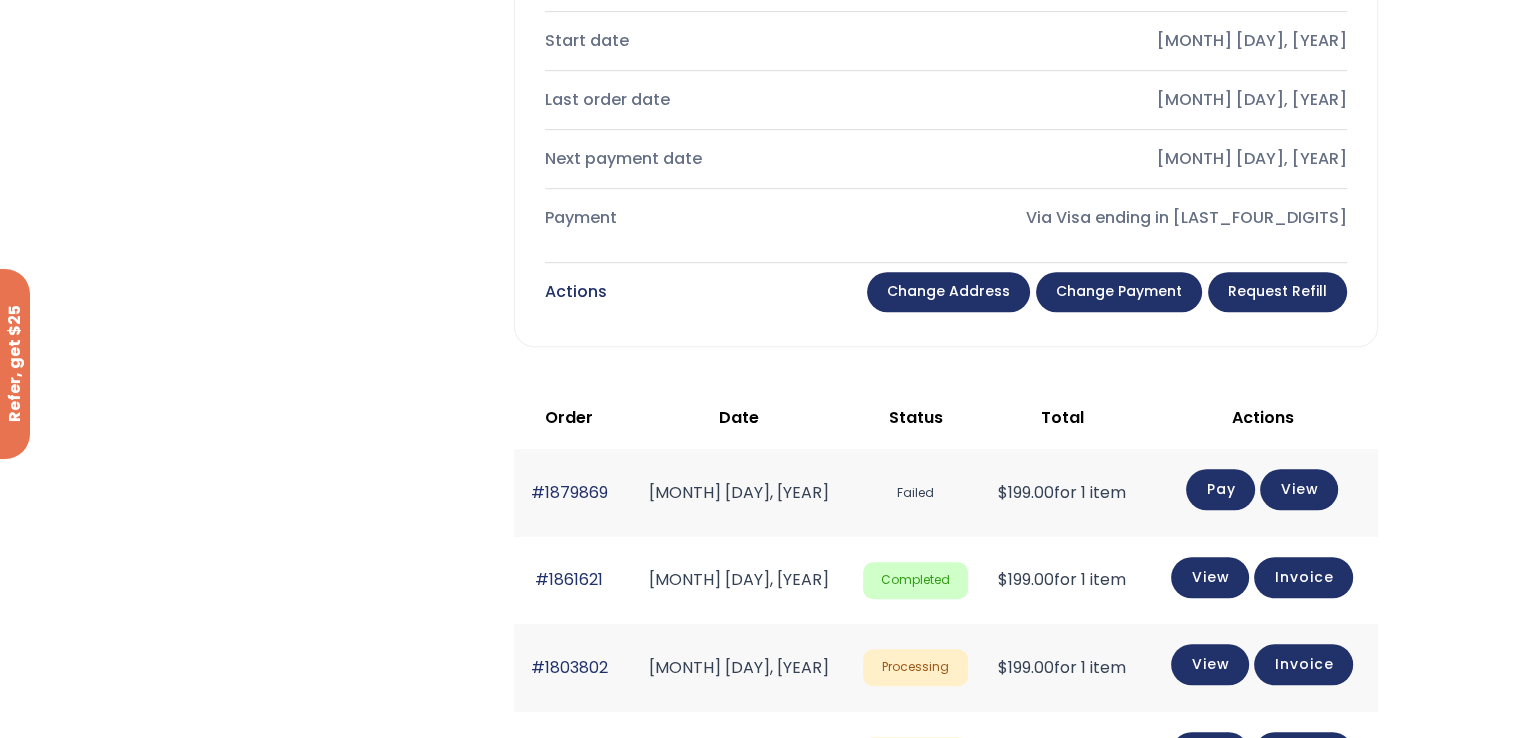 click on "Request Refill" at bounding box center [1277, 292] 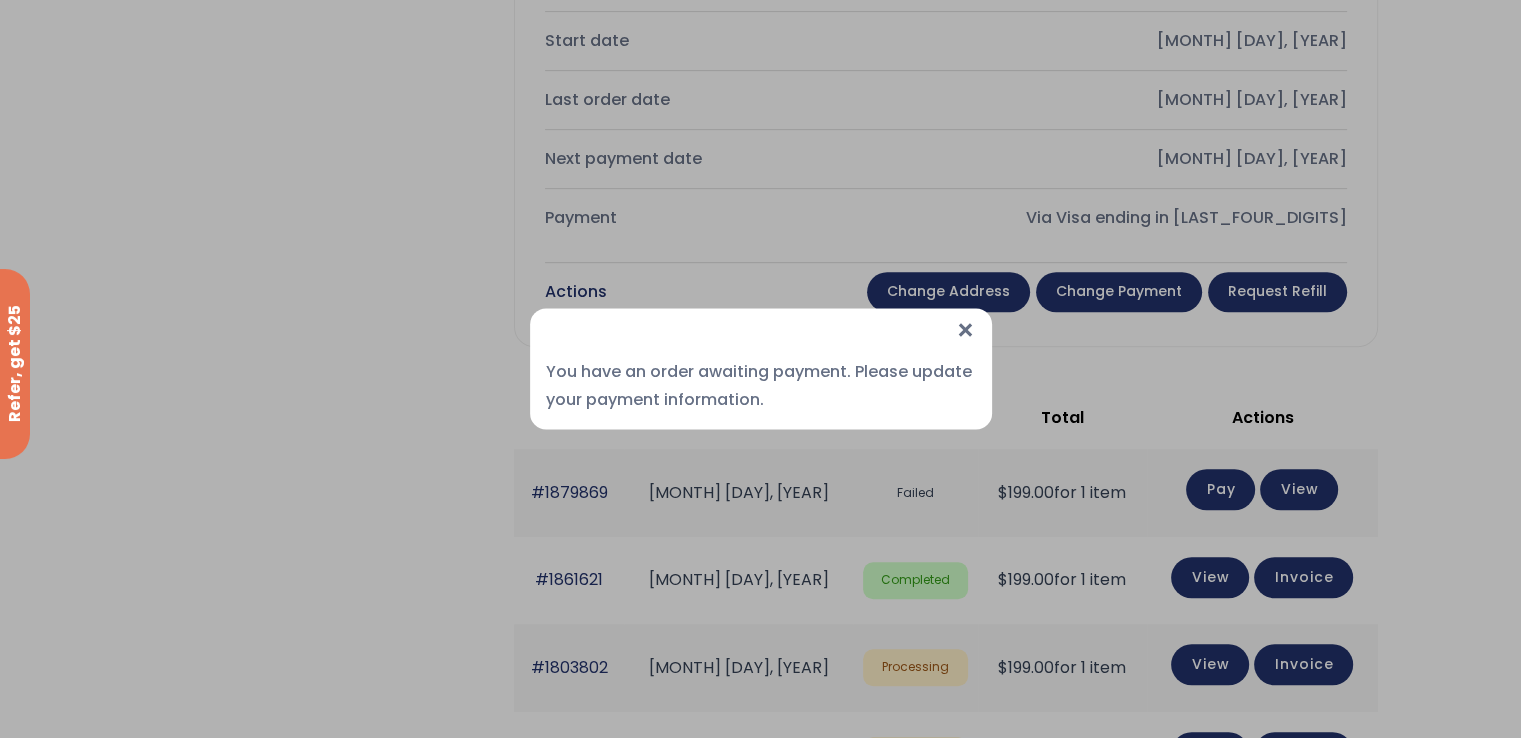 click on "×" at bounding box center (965, 330) 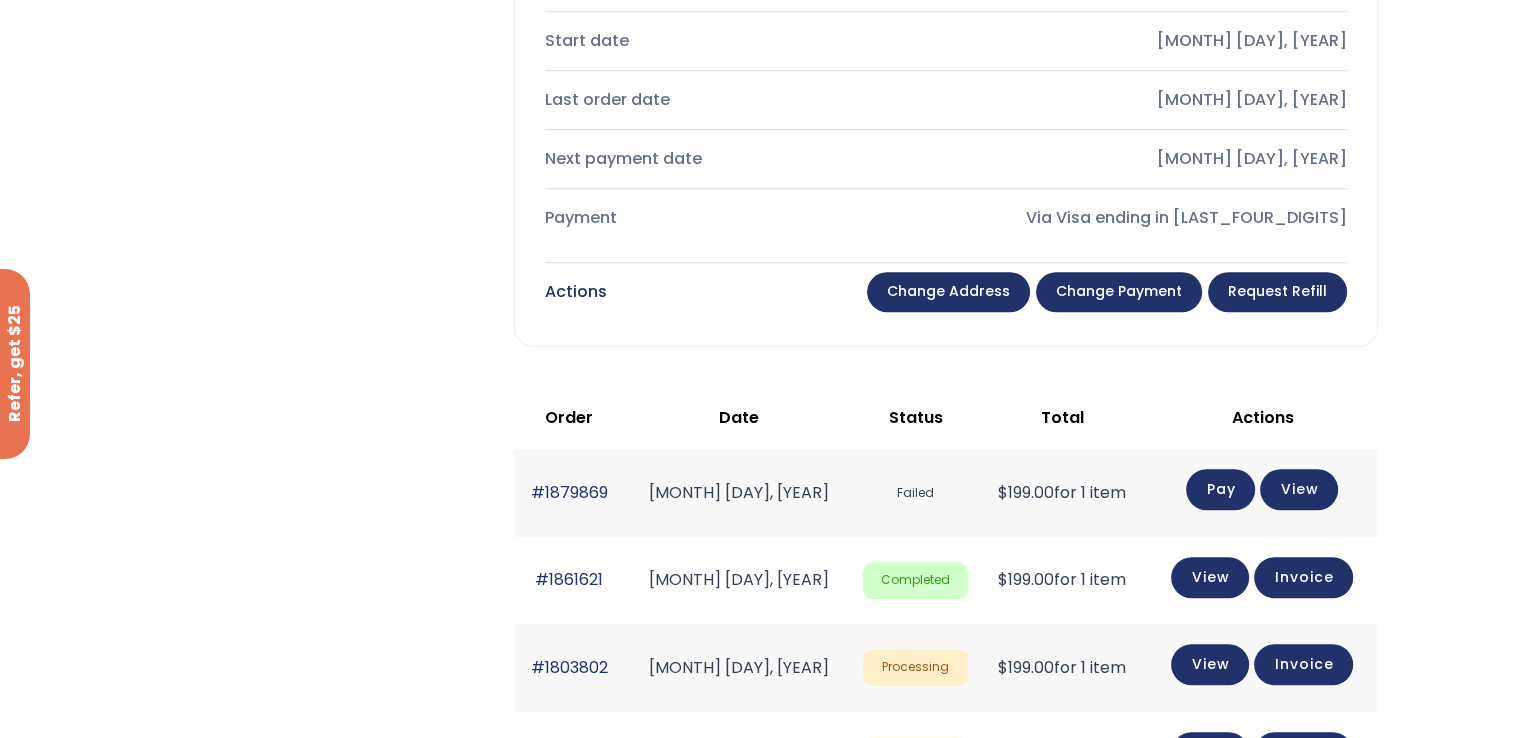 click on "Pay" 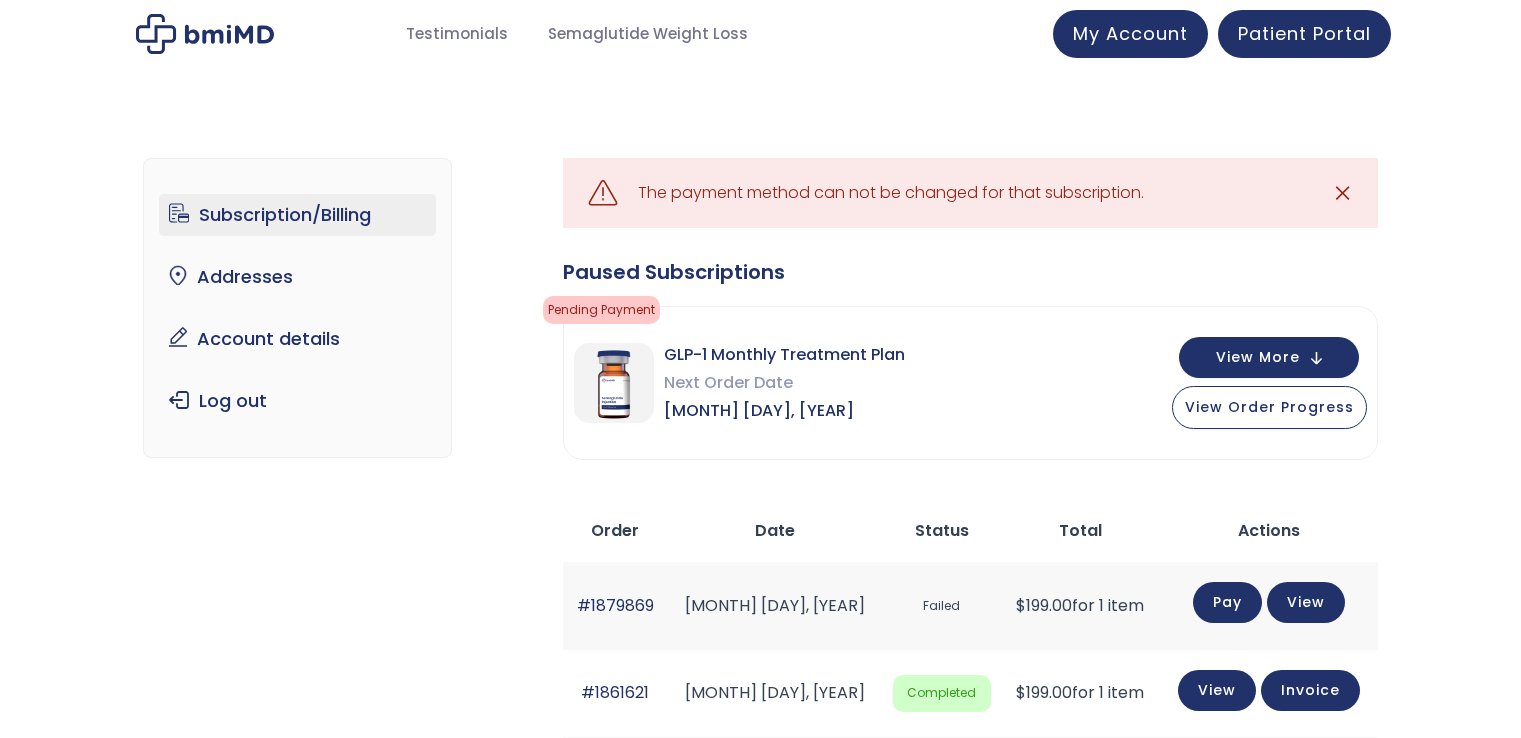 scroll, scrollTop: 0, scrollLeft: 0, axis: both 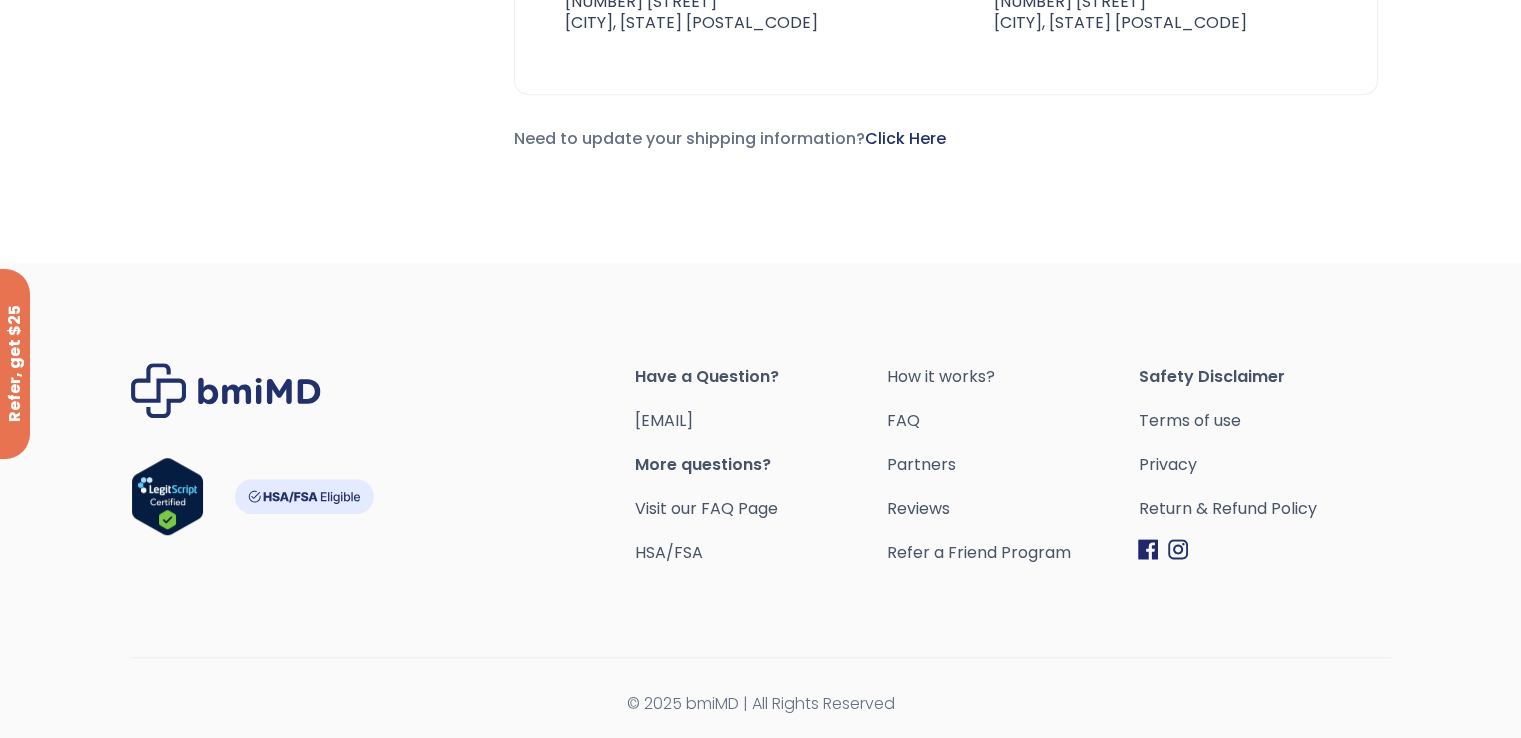 drag, startPoint x: 807, startPoint y: 420, endPoint x: 631, endPoint y: 430, distance: 176.28386 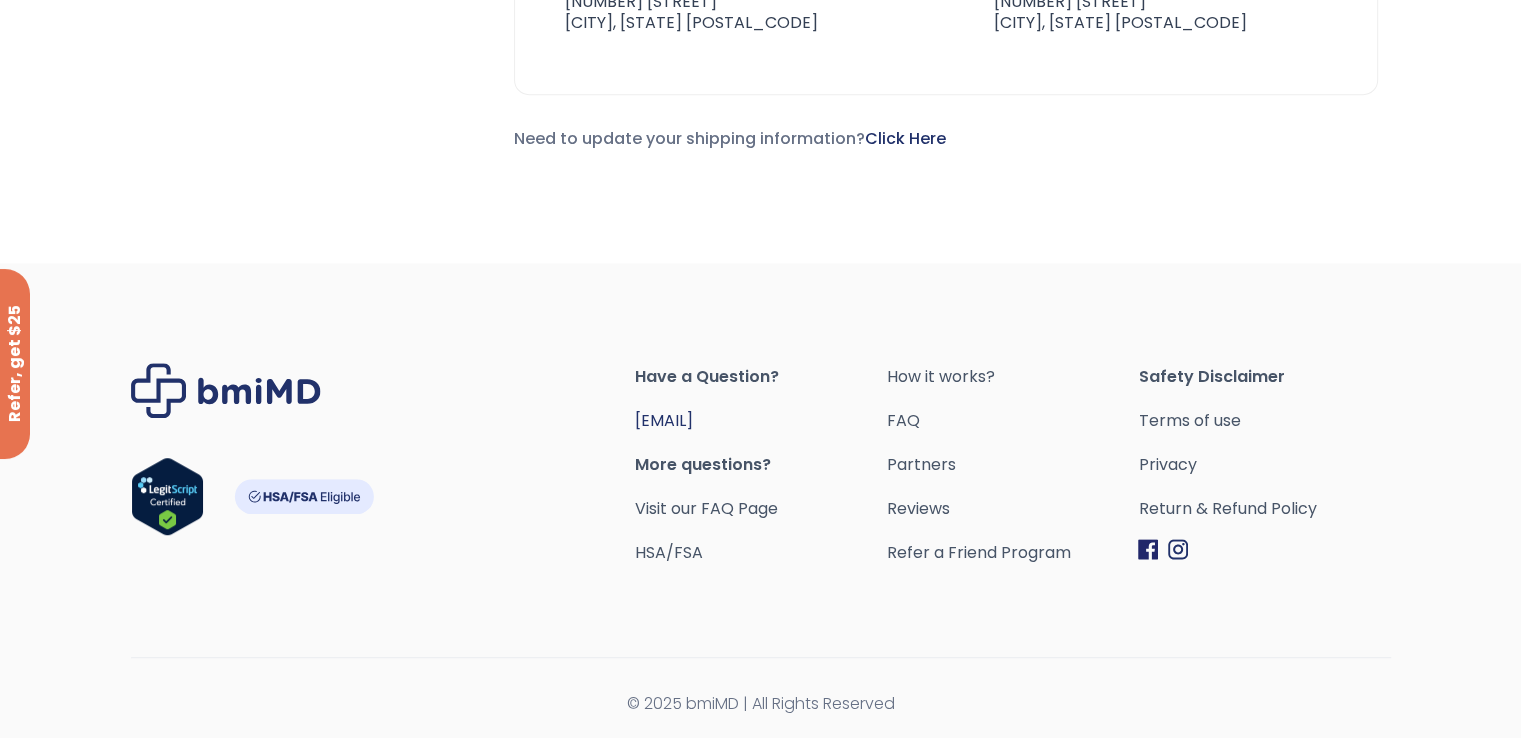 click on "orders@example.com" at bounding box center [664, 420] 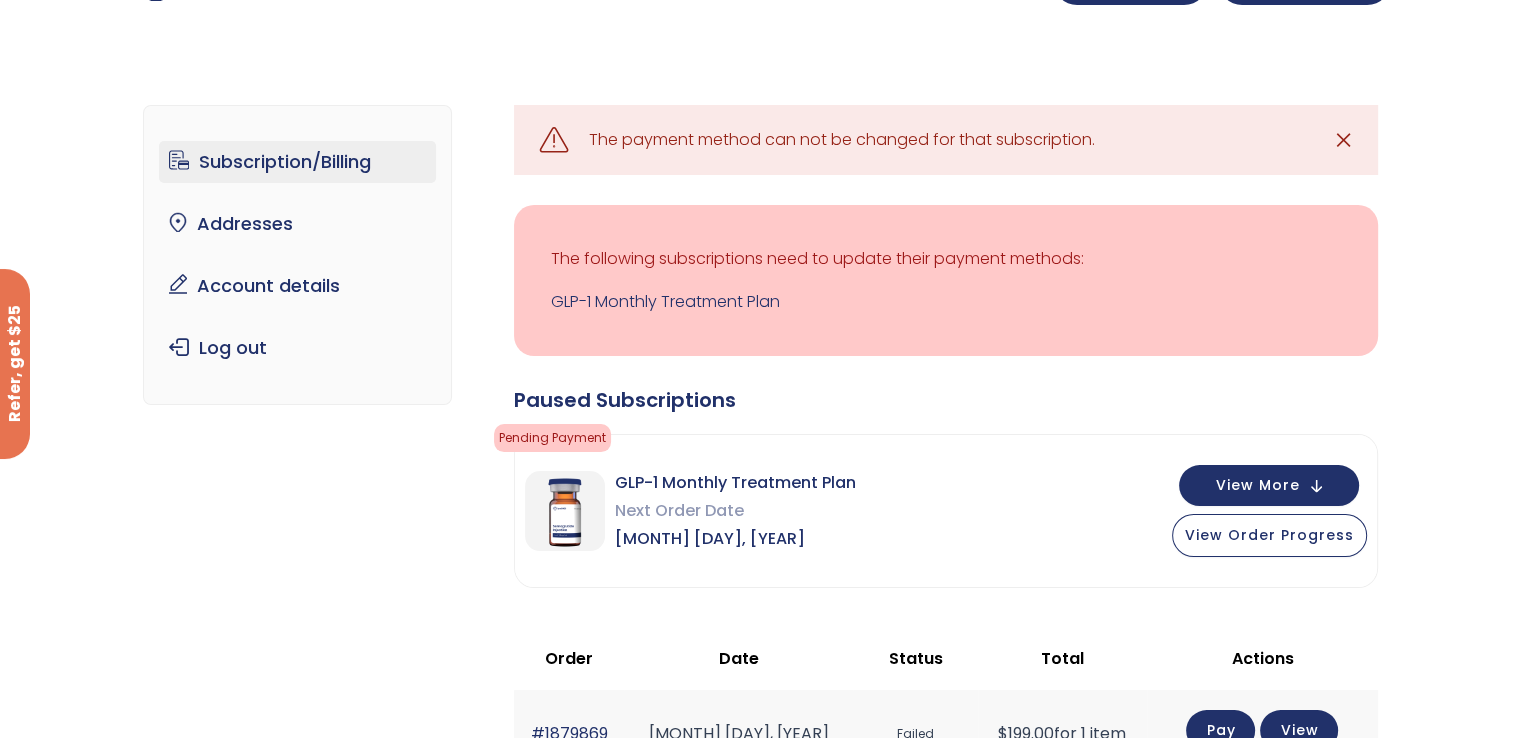 scroll, scrollTop: 0, scrollLeft: 0, axis: both 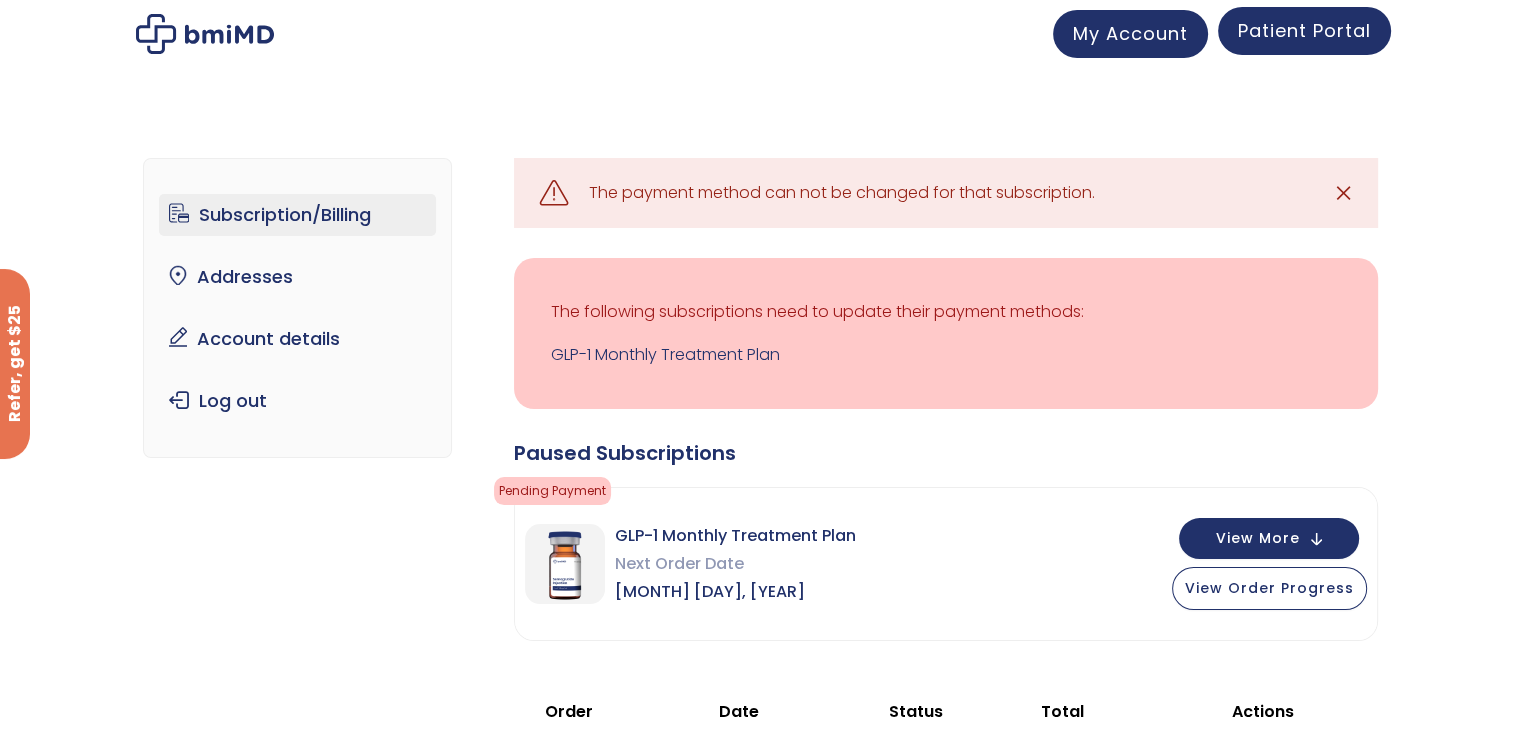 click on "Patient Portal" at bounding box center (1304, 30) 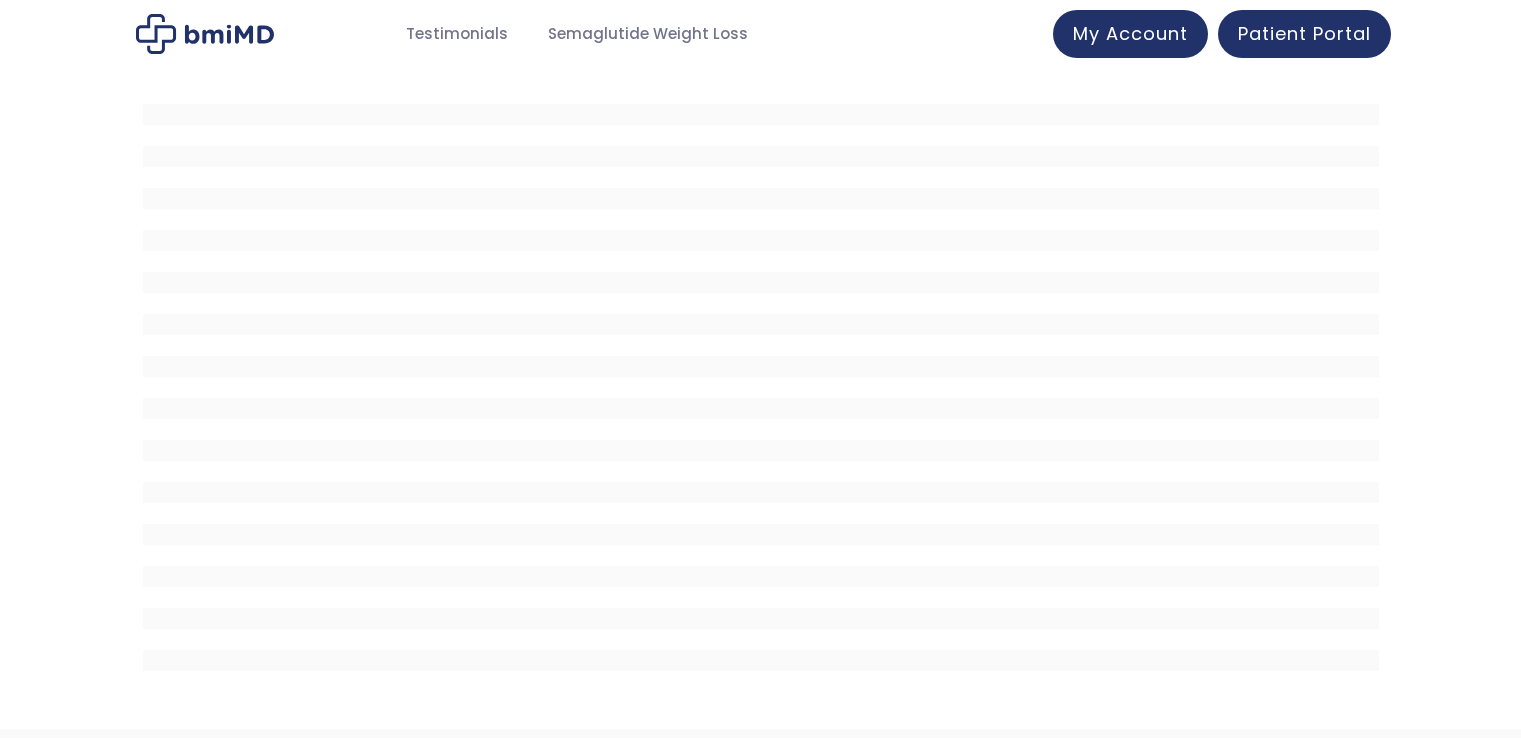 scroll, scrollTop: 0, scrollLeft: 0, axis: both 